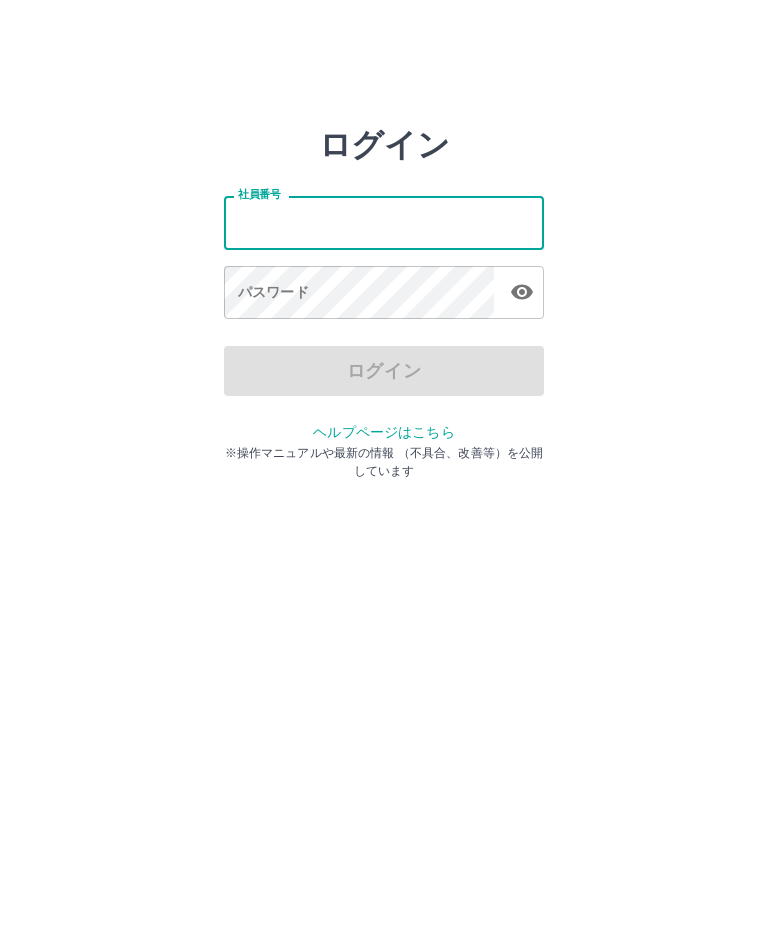 scroll, scrollTop: 0, scrollLeft: 0, axis: both 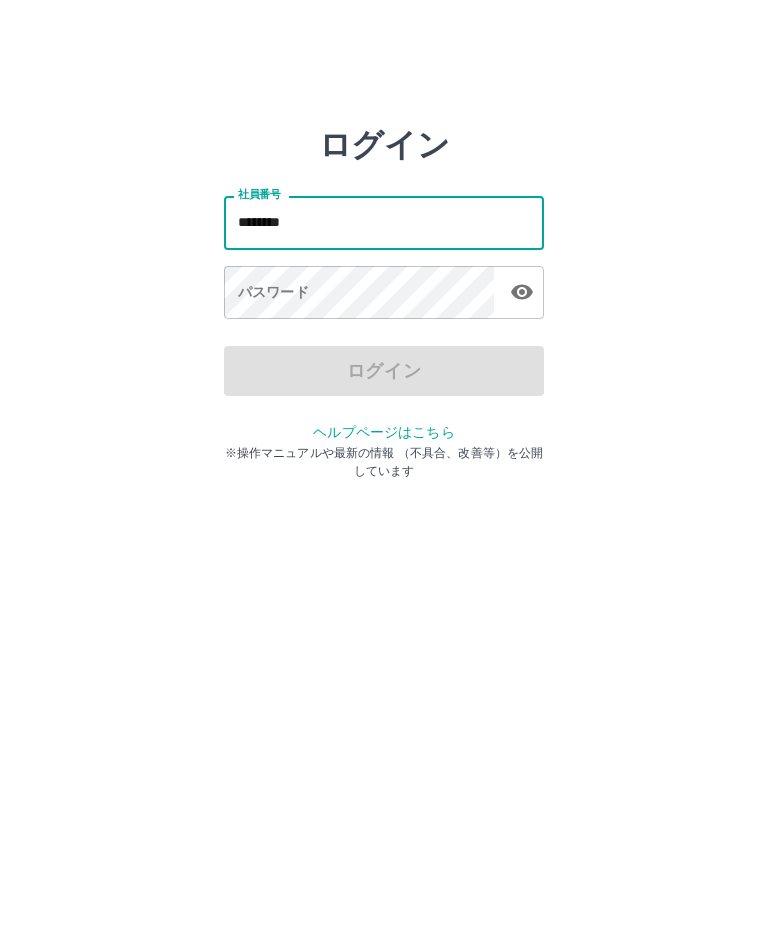 type on "*******" 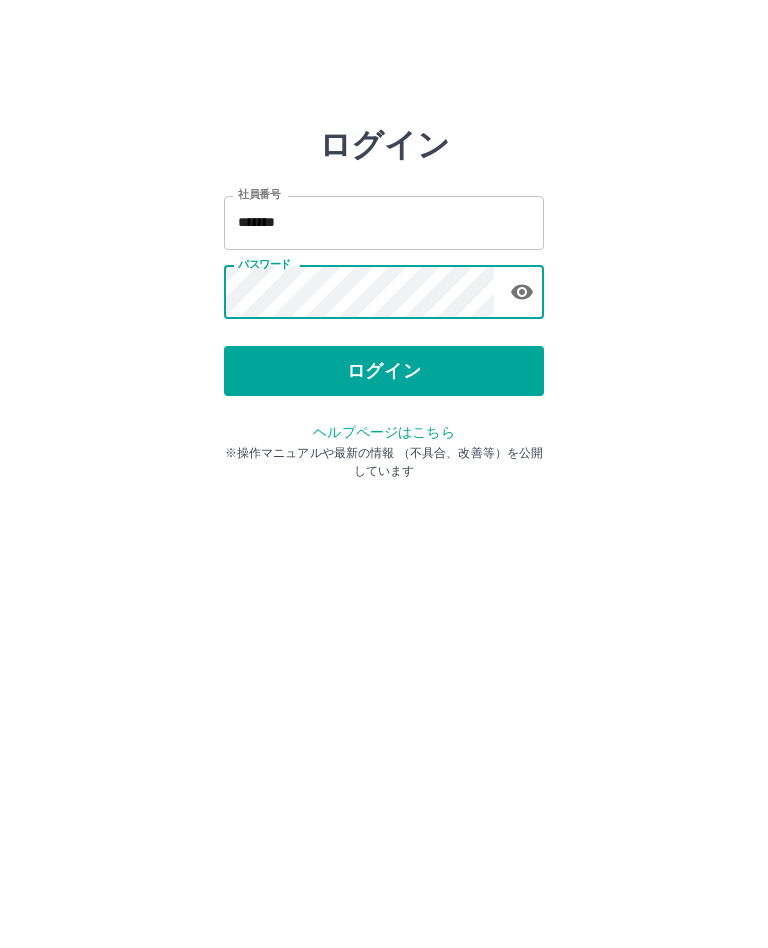 click on "ログイン" at bounding box center (384, 371) 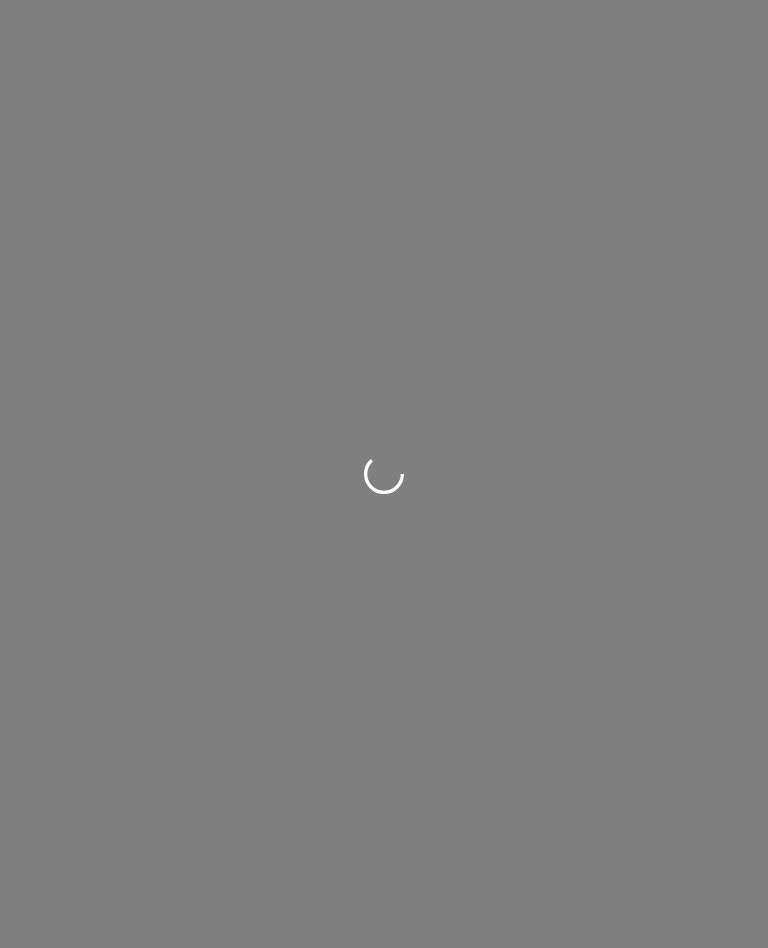 scroll, scrollTop: 0, scrollLeft: 0, axis: both 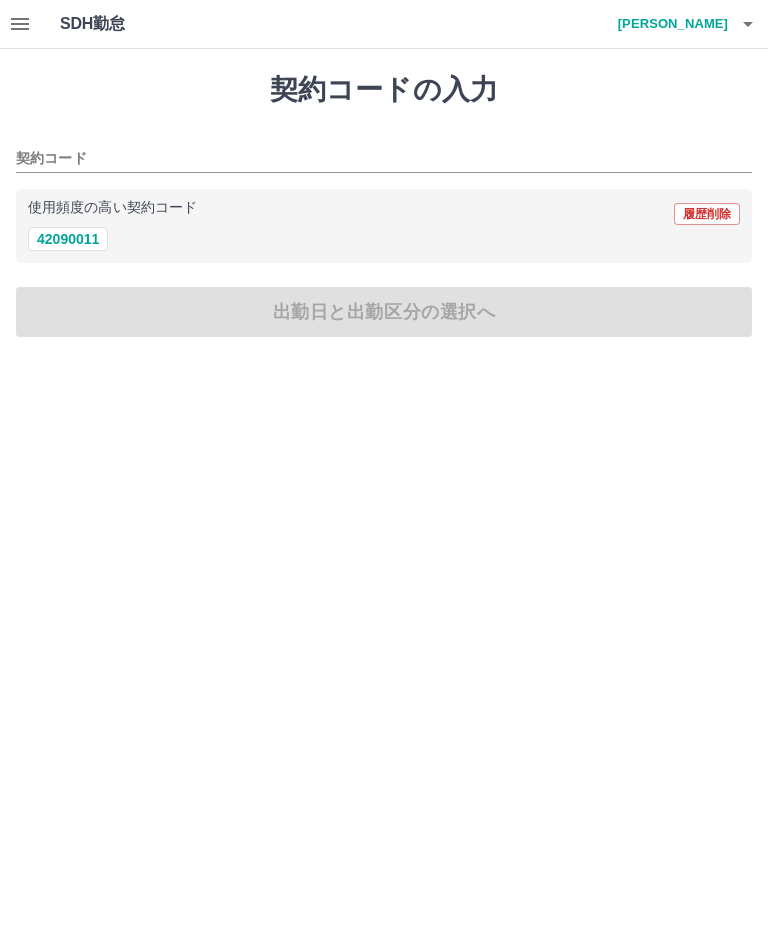 click on "42090011" at bounding box center (68, 239) 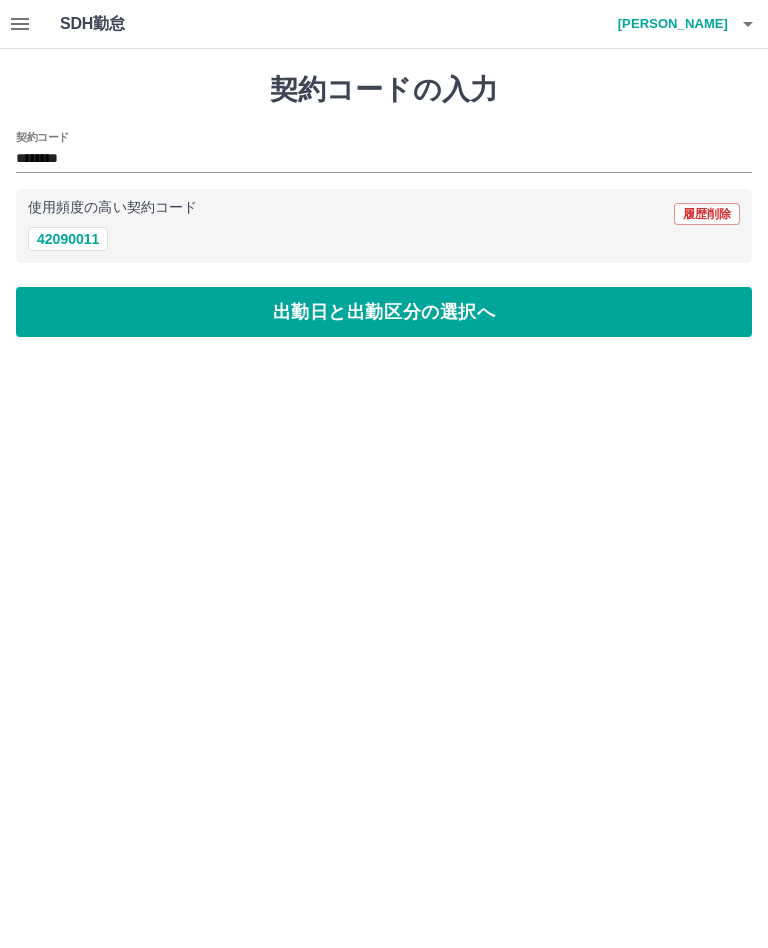 click on "出勤日と出勤区分の選択へ" at bounding box center [384, 312] 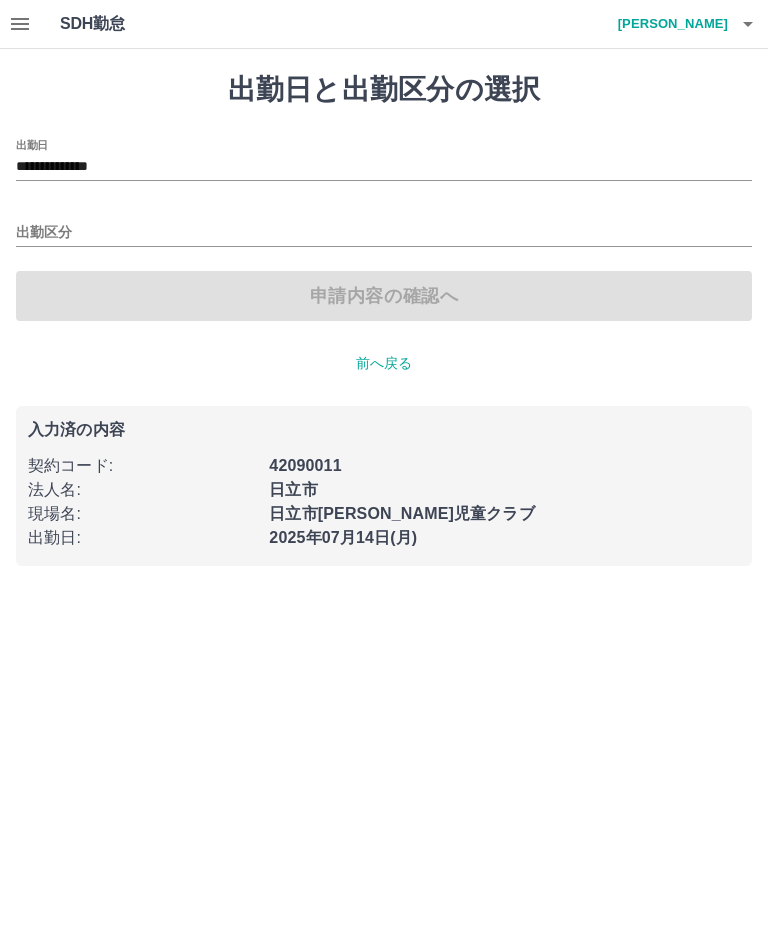 click on "出勤区分" at bounding box center [384, 233] 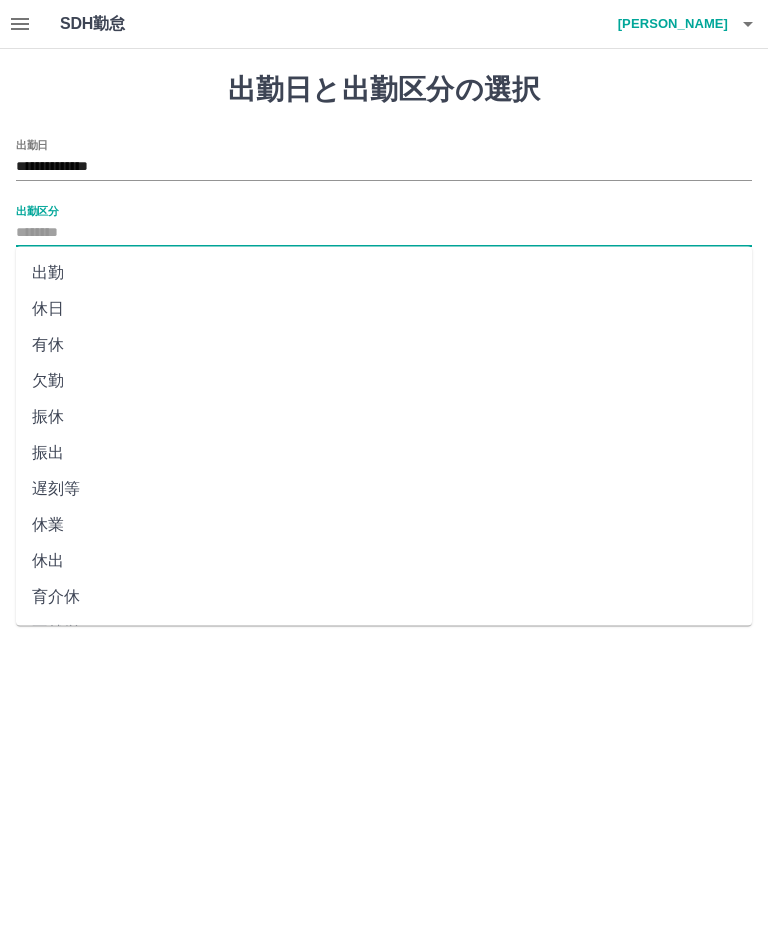 click on "出勤" at bounding box center [384, 273] 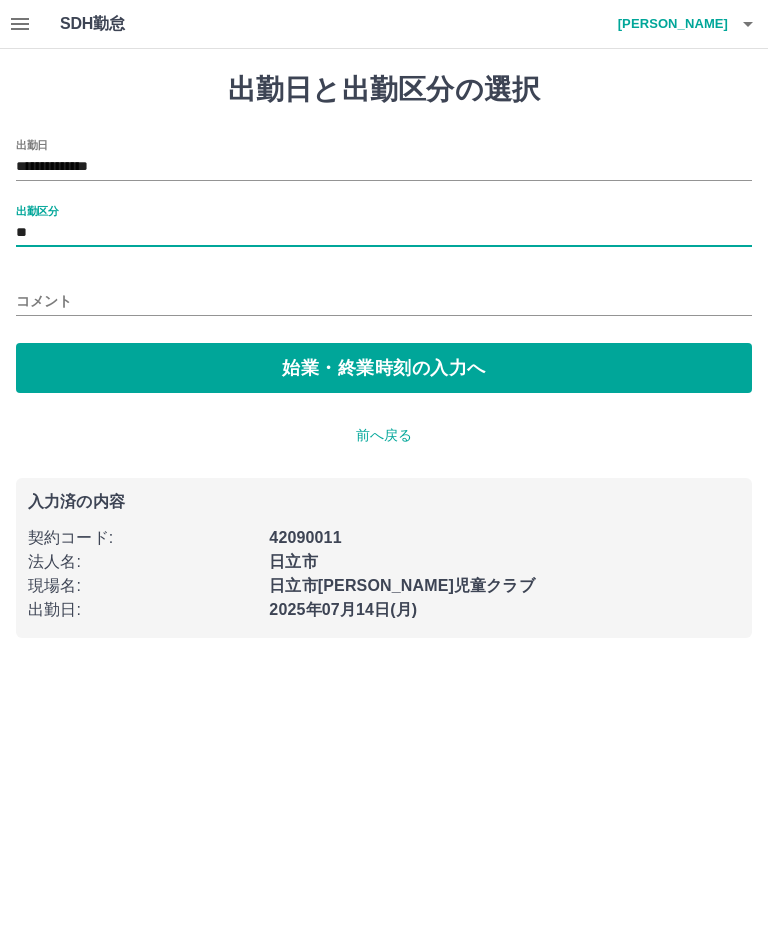click on "始業・終業時刻の入力へ" at bounding box center [384, 368] 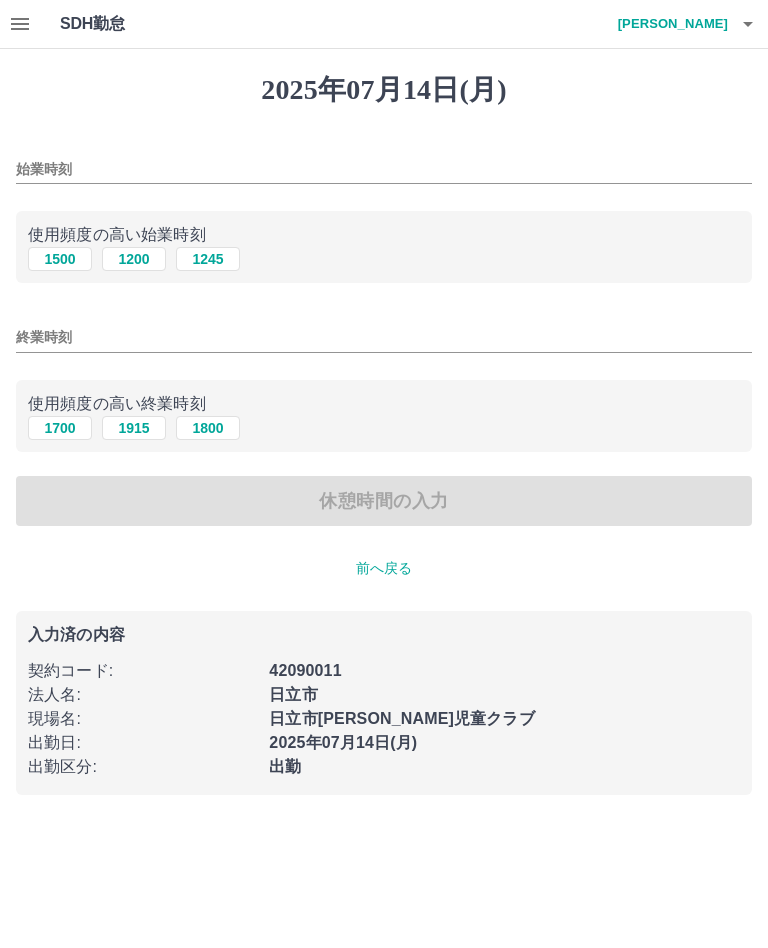 click on "始業時刻" at bounding box center (384, 169) 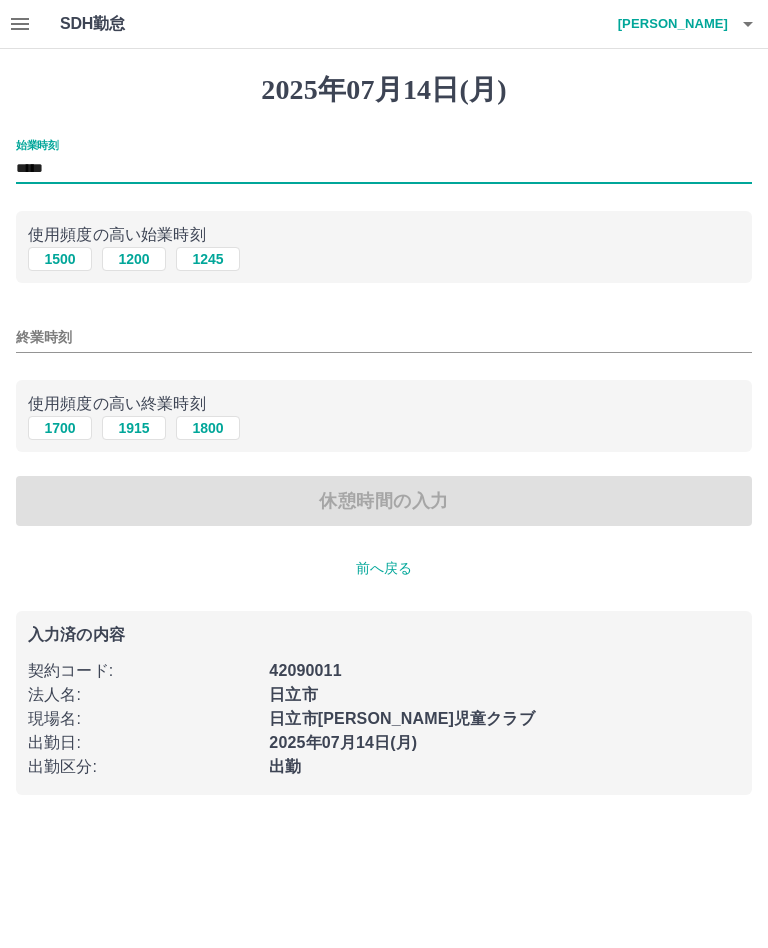 type on "*****" 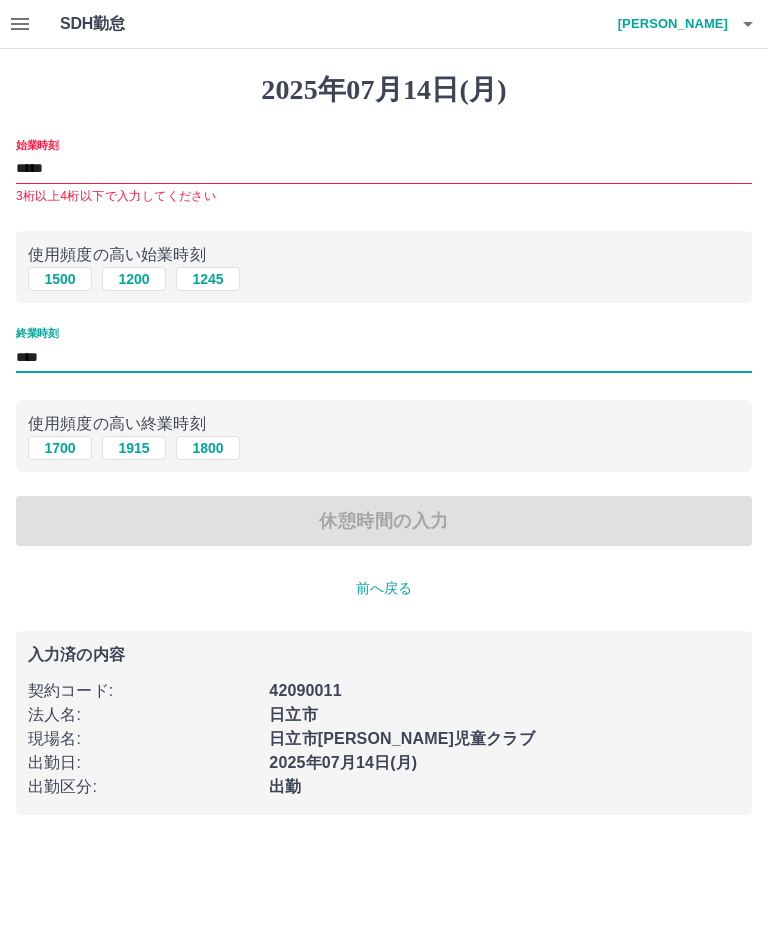 type on "****" 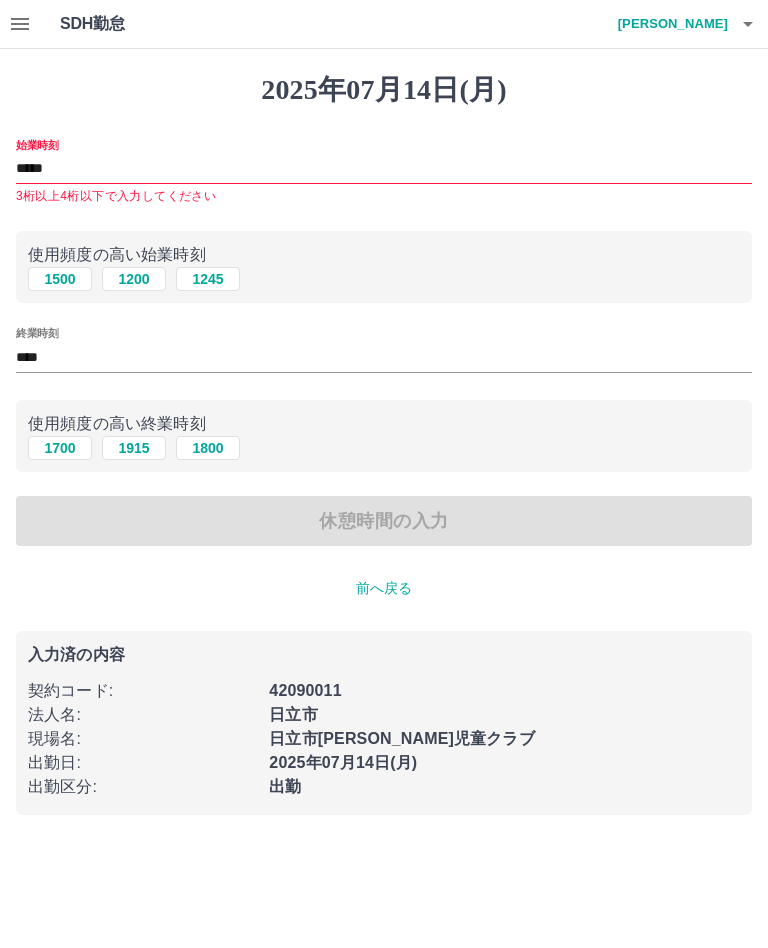 click on "*****" at bounding box center (384, 169) 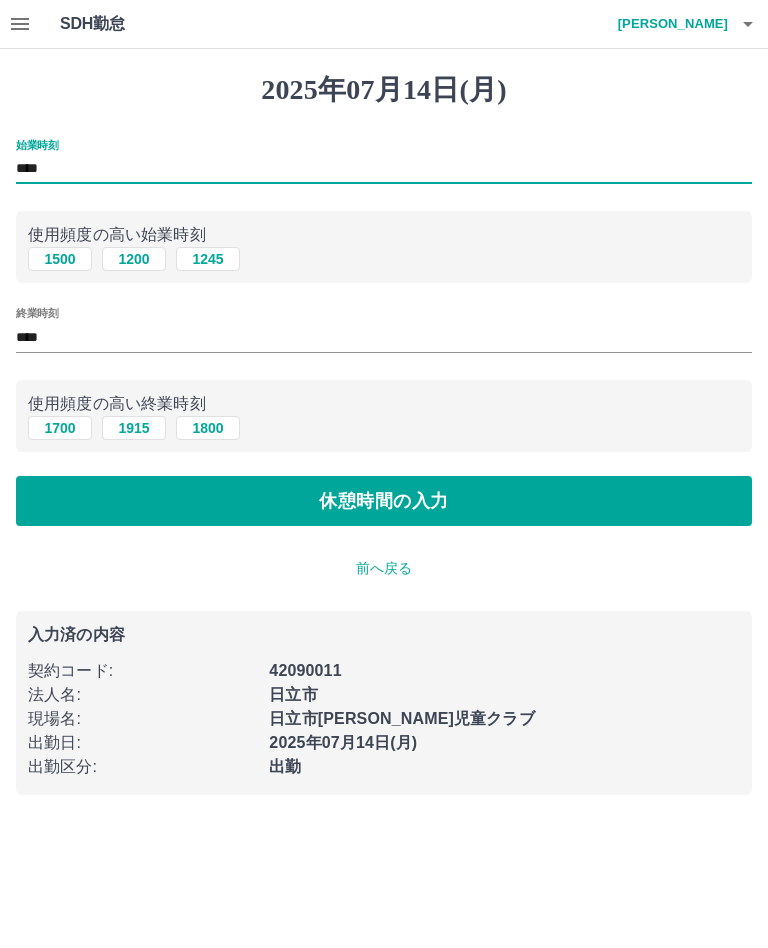type on "****" 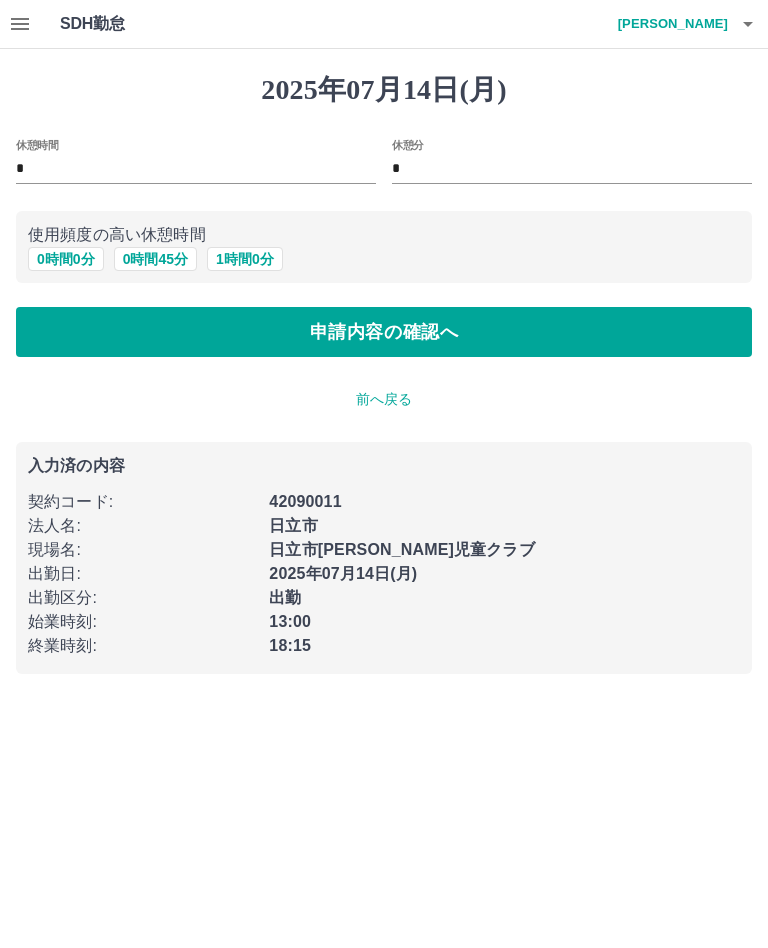 click on "申請内容の確認へ" at bounding box center (384, 332) 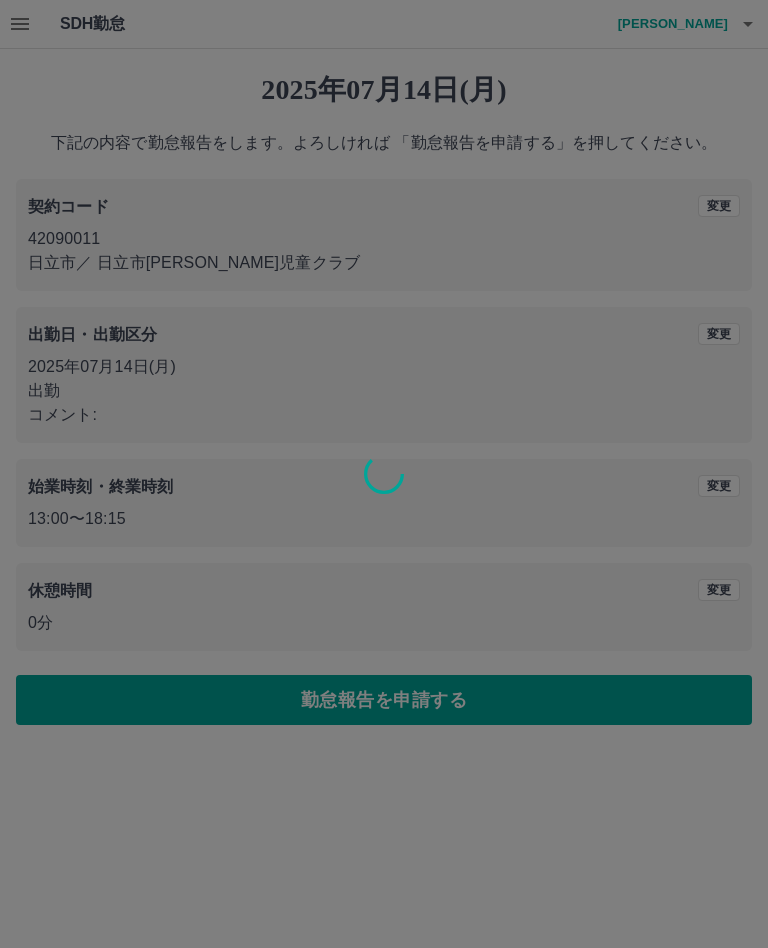 click at bounding box center (384, 474) 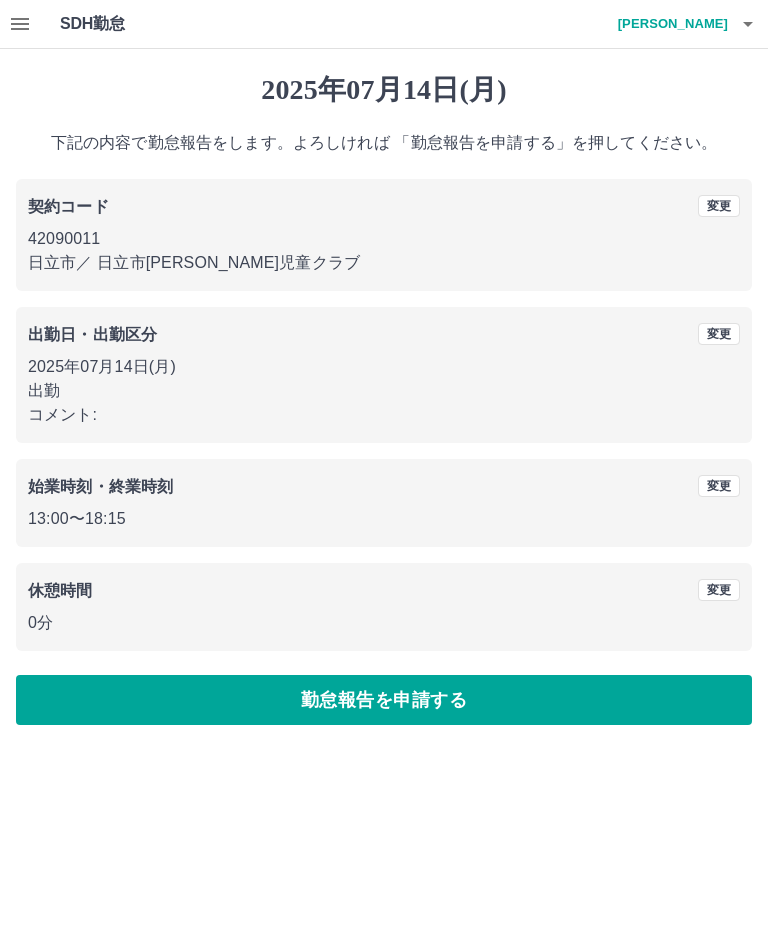 click on "勤怠報告を申請する" at bounding box center [384, 700] 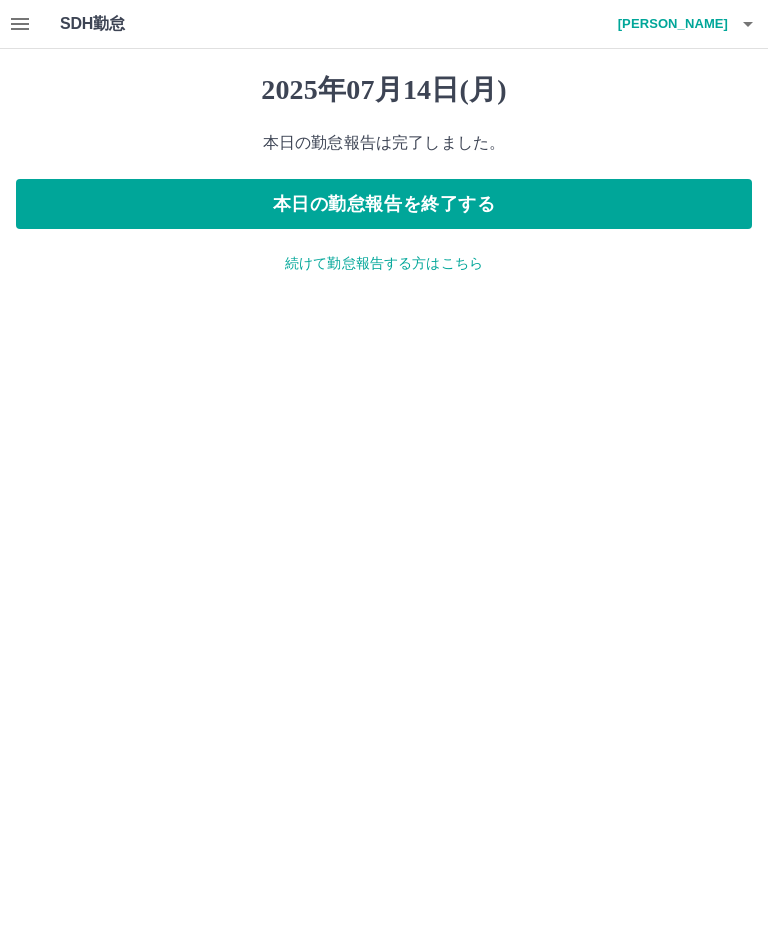 click on "本日の勤怠報告を終了する" at bounding box center (384, 204) 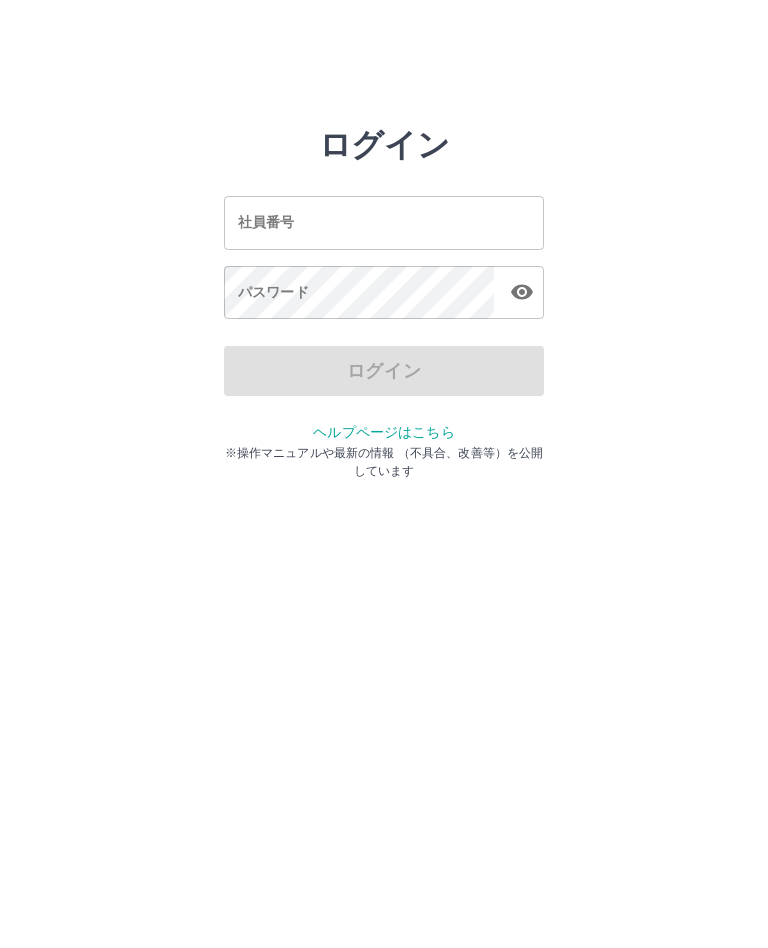 scroll, scrollTop: 0, scrollLeft: 0, axis: both 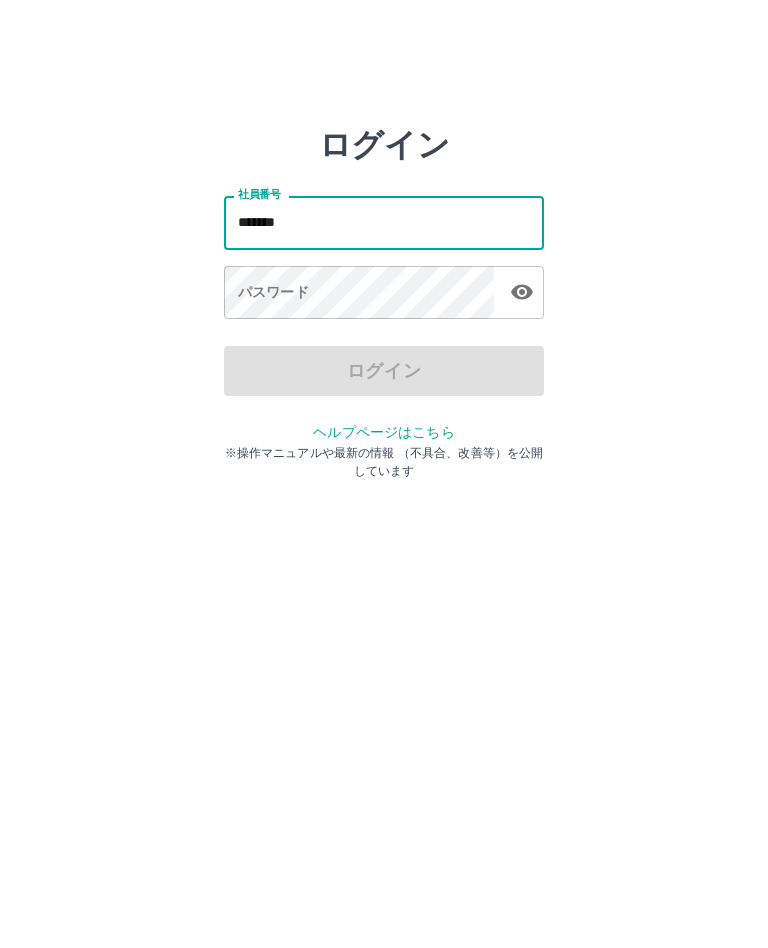 type on "*******" 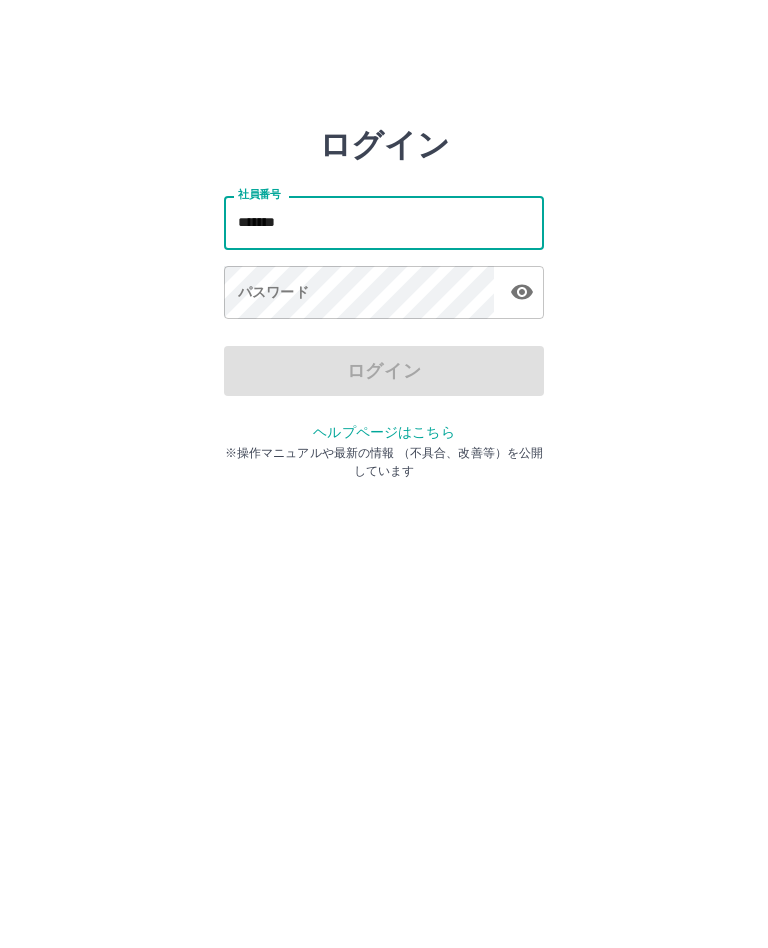 click on "パスワード パスワード" at bounding box center [384, 294] 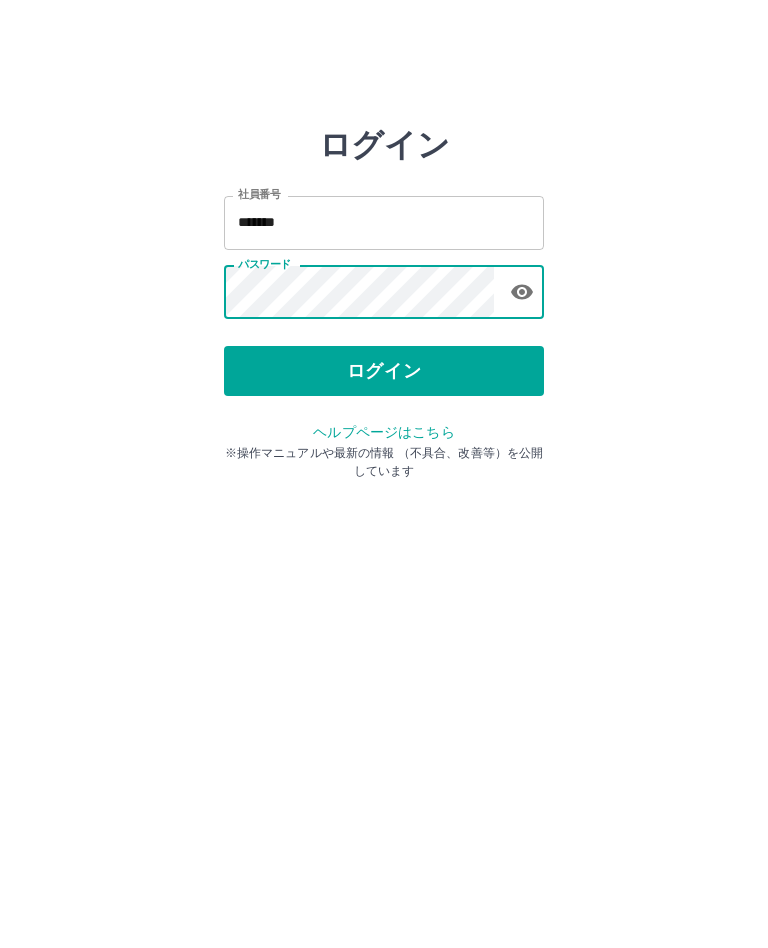 click on "ログイン" at bounding box center (384, 371) 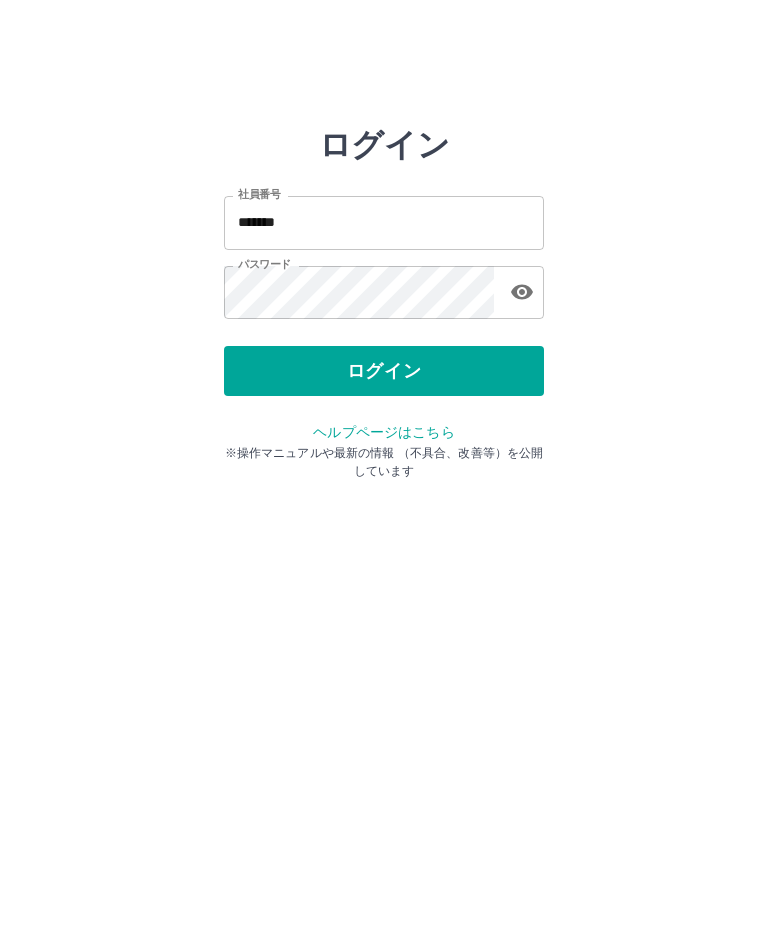 click 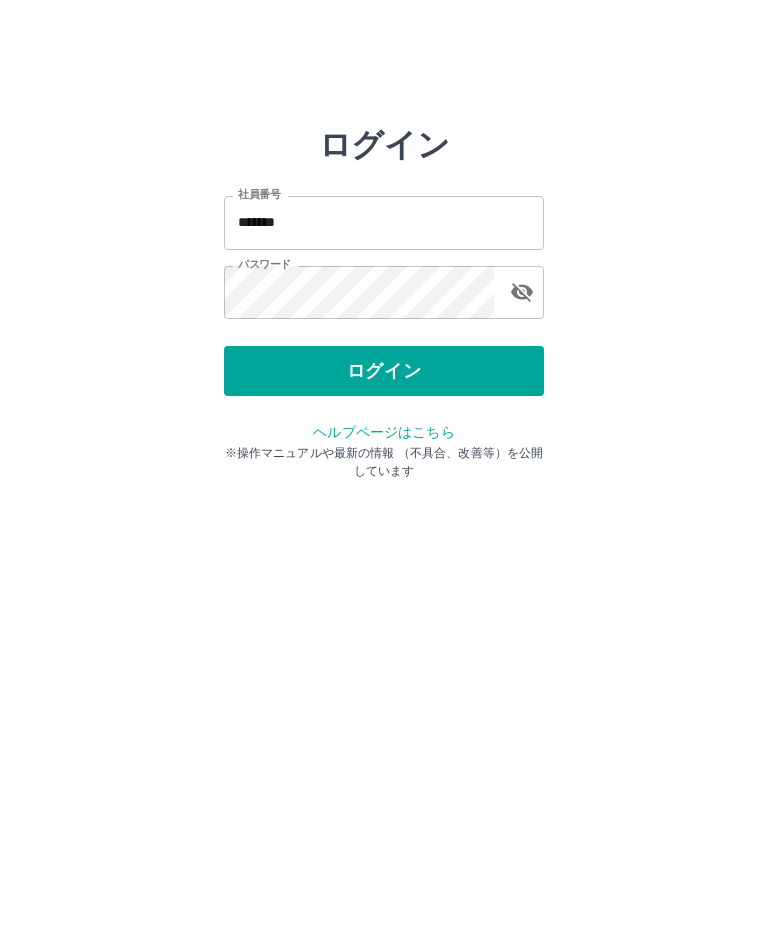 click on "ログイン 社員番号 ******* 社員番号 パスワード パスワード ログイン ヘルプページはこちら ※操作マニュアルや最新の情報 （不具合、改善等）を公開しています" at bounding box center (384, 223) 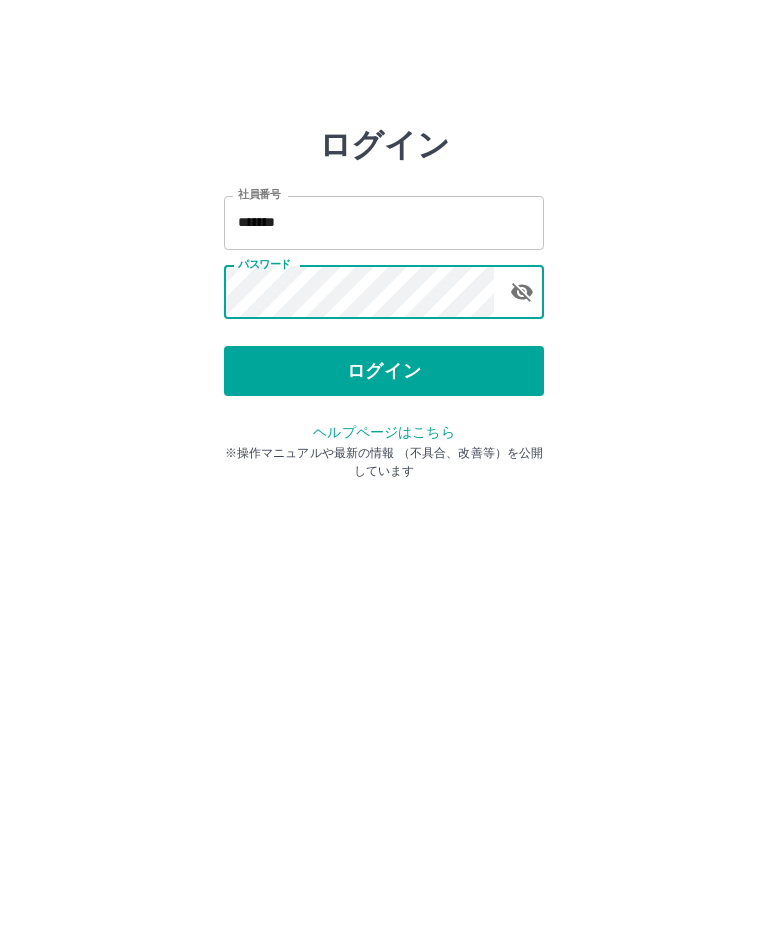 click on "ログイン" at bounding box center [384, 371] 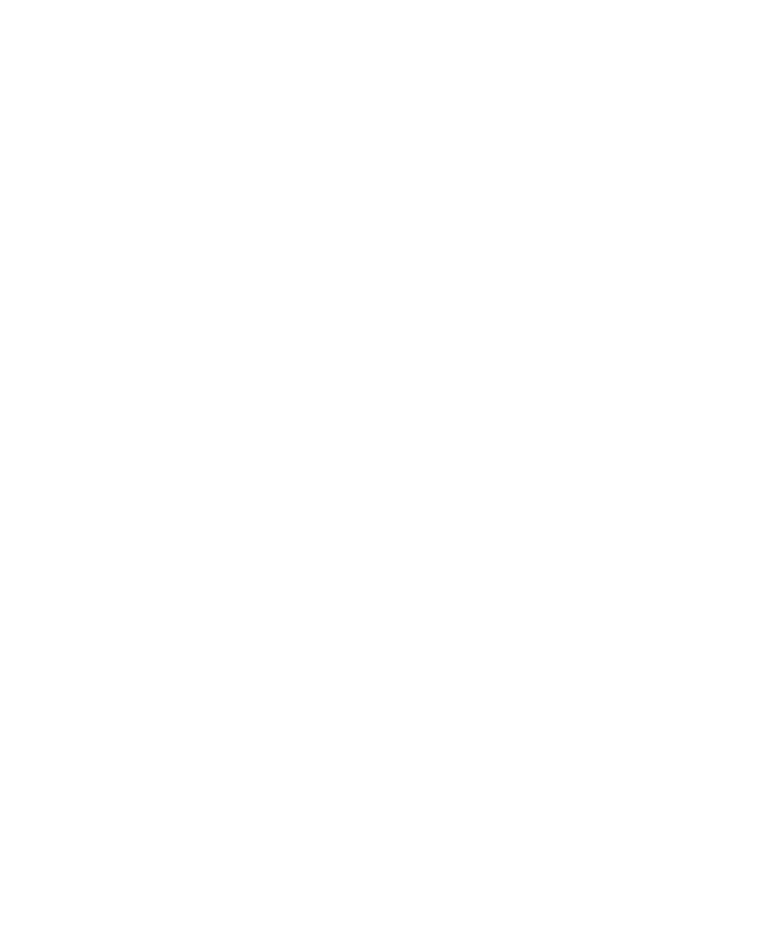 scroll, scrollTop: 0, scrollLeft: 0, axis: both 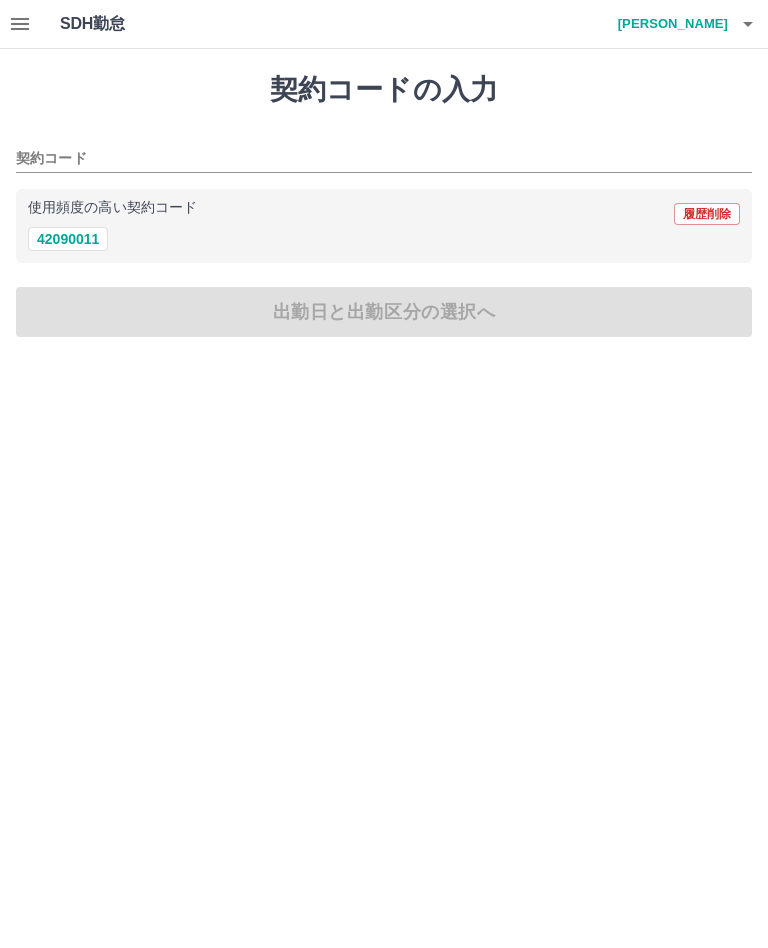 click on "42090011" at bounding box center [68, 239] 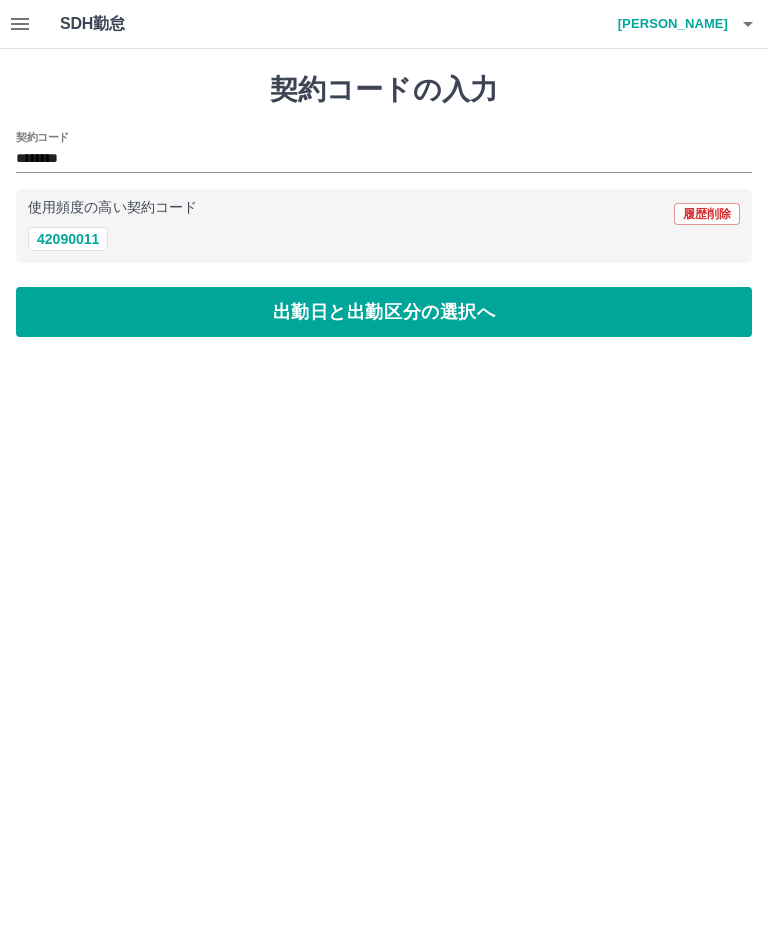 click on "出勤日と出勤区分の選択へ" at bounding box center [384, 312] 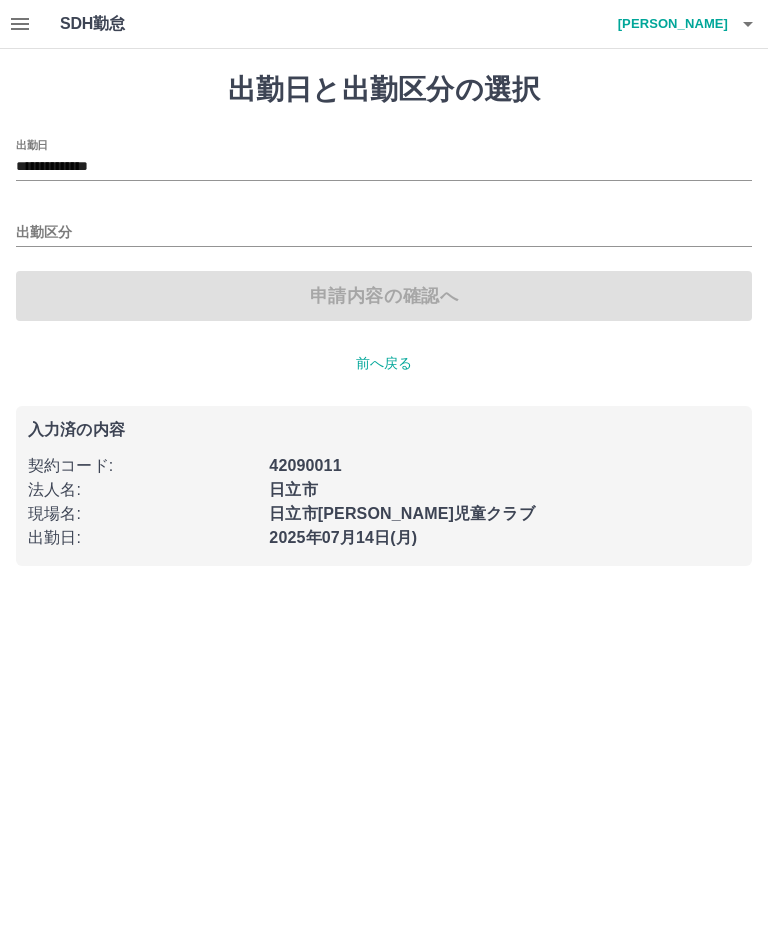 click on "出勤区分" at bounding box center (384, 233) 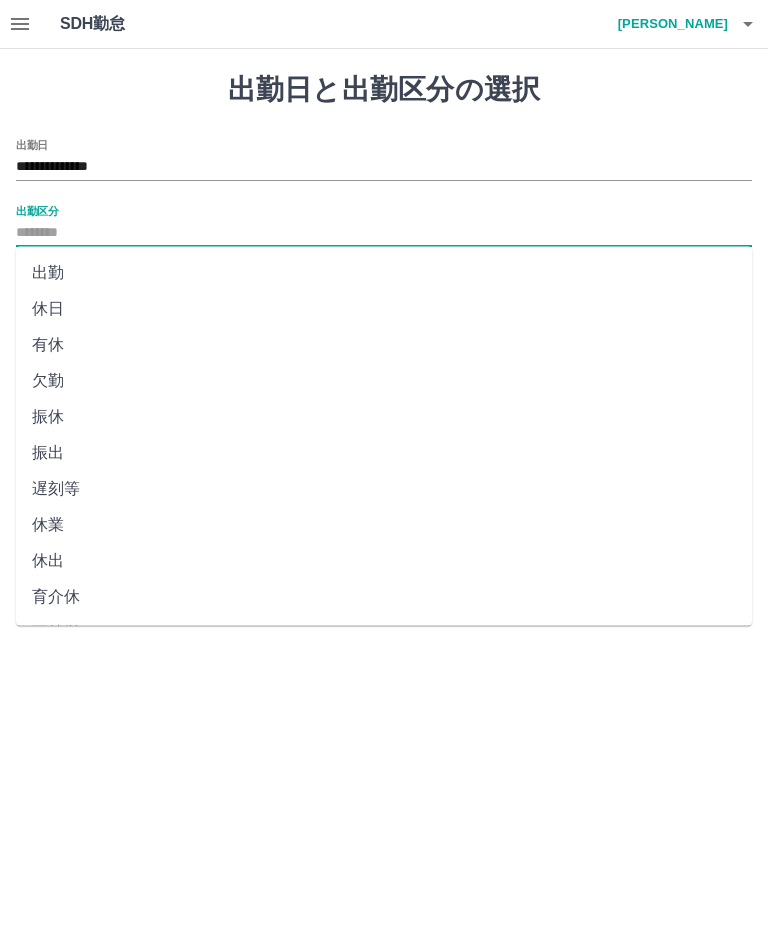 click on "出勤" at bounding box center [384, 273] 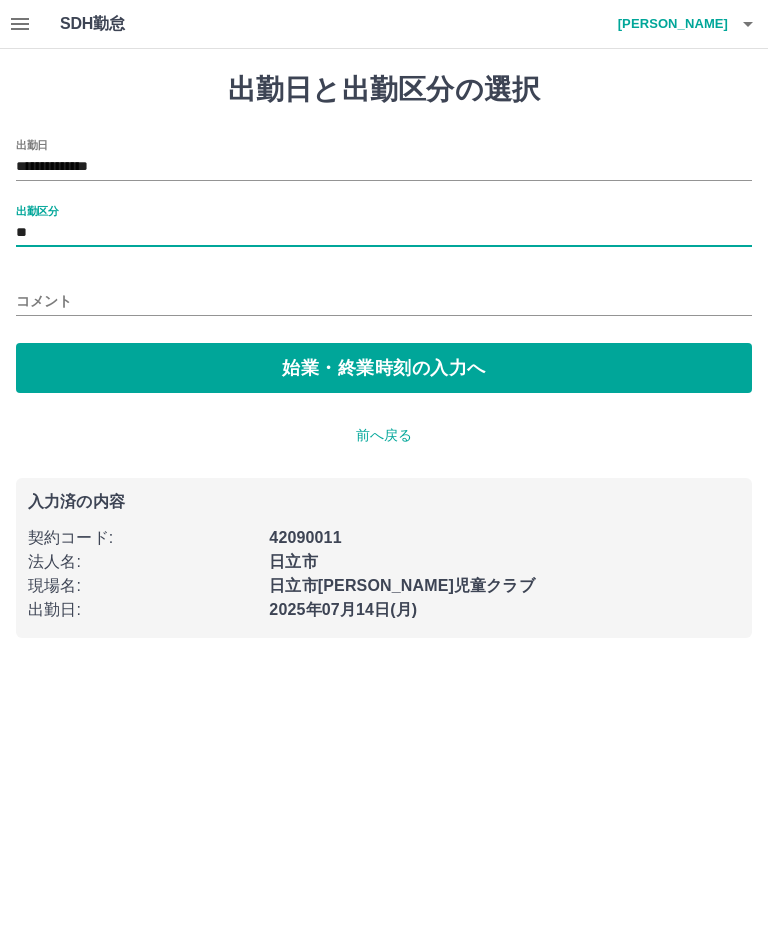 click on "始業・終業時刻の入力へ" at bounding box center (384, 368) 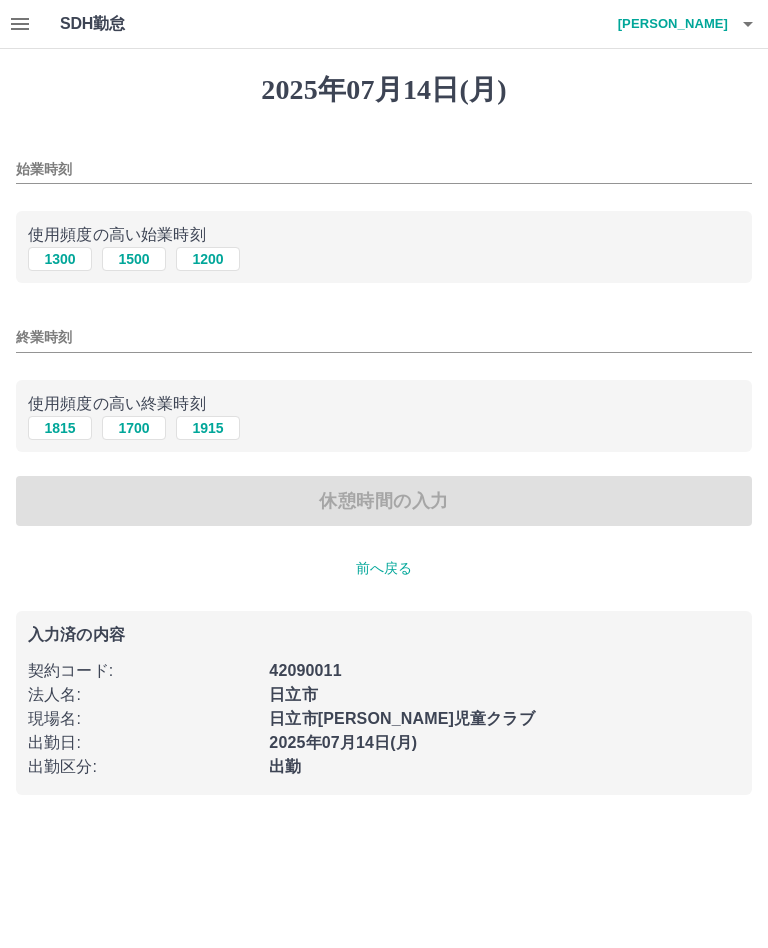 click on "1300" at bounding box center (60, 259) 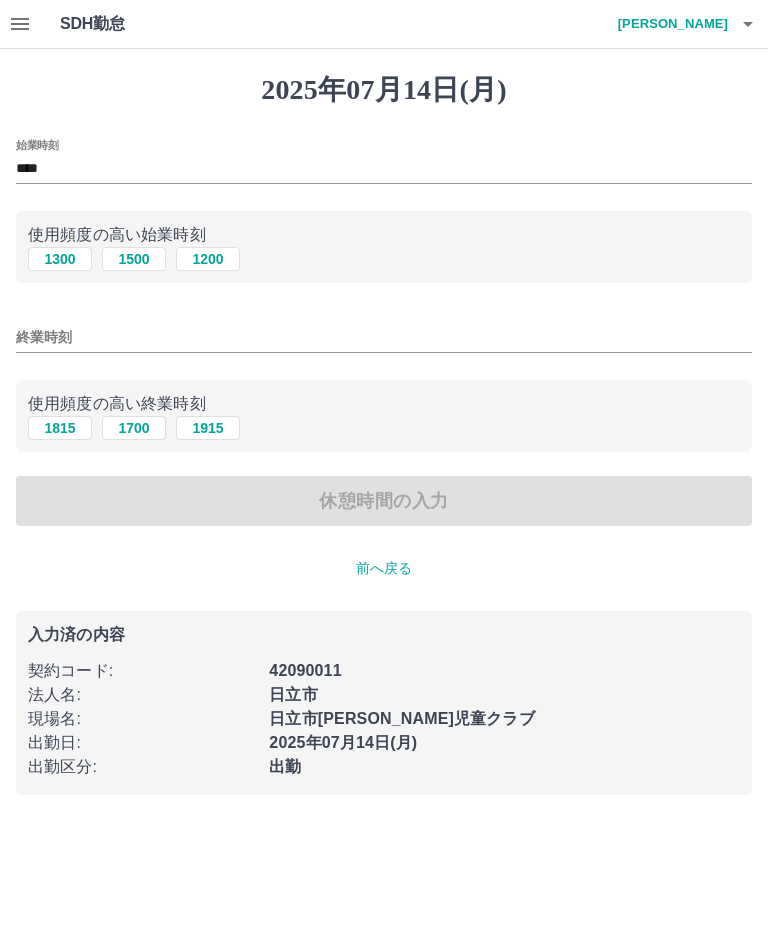 click on "終業時刻" at bounding box center [384, 337] 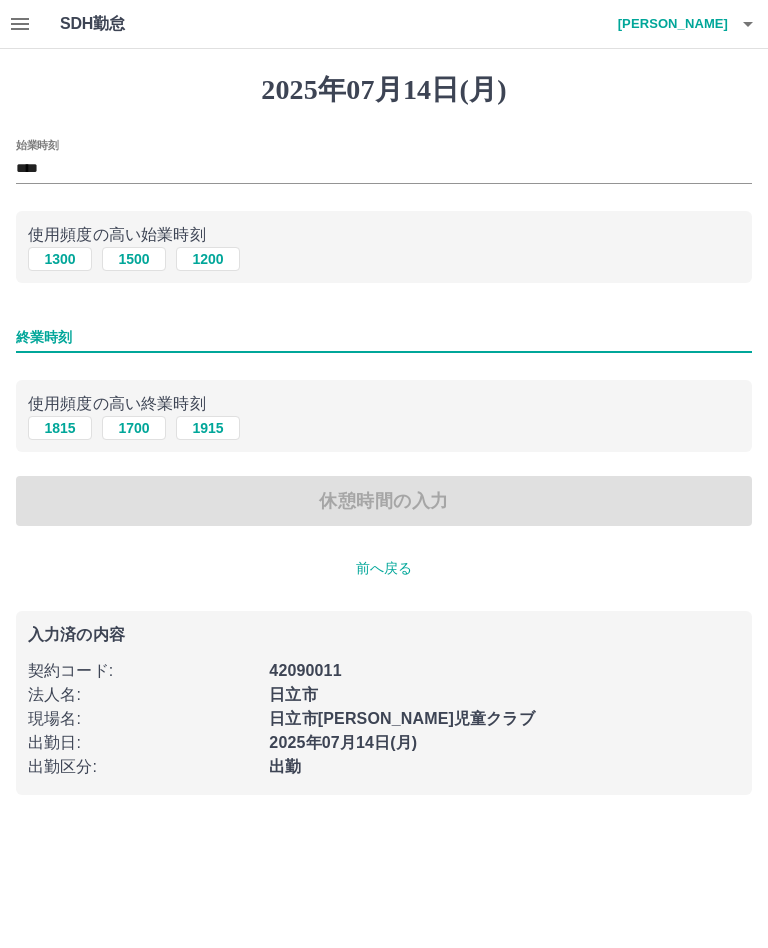 click on "1815" at bounding box center (60, 428) 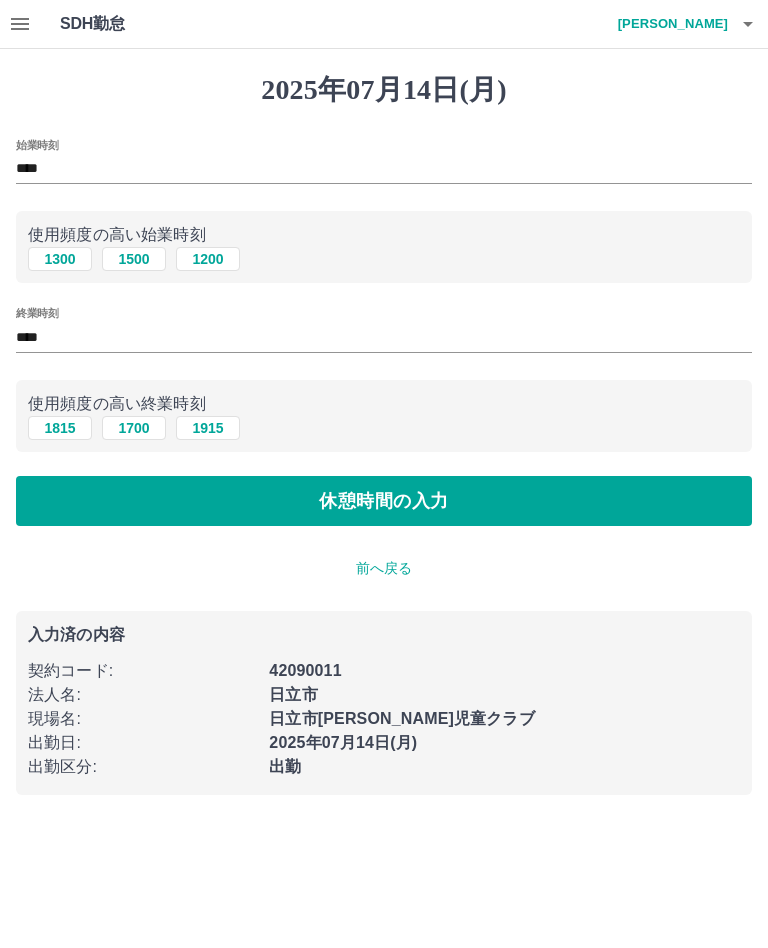 click on "休憩時間の入力" at bounding box center [384, 501] 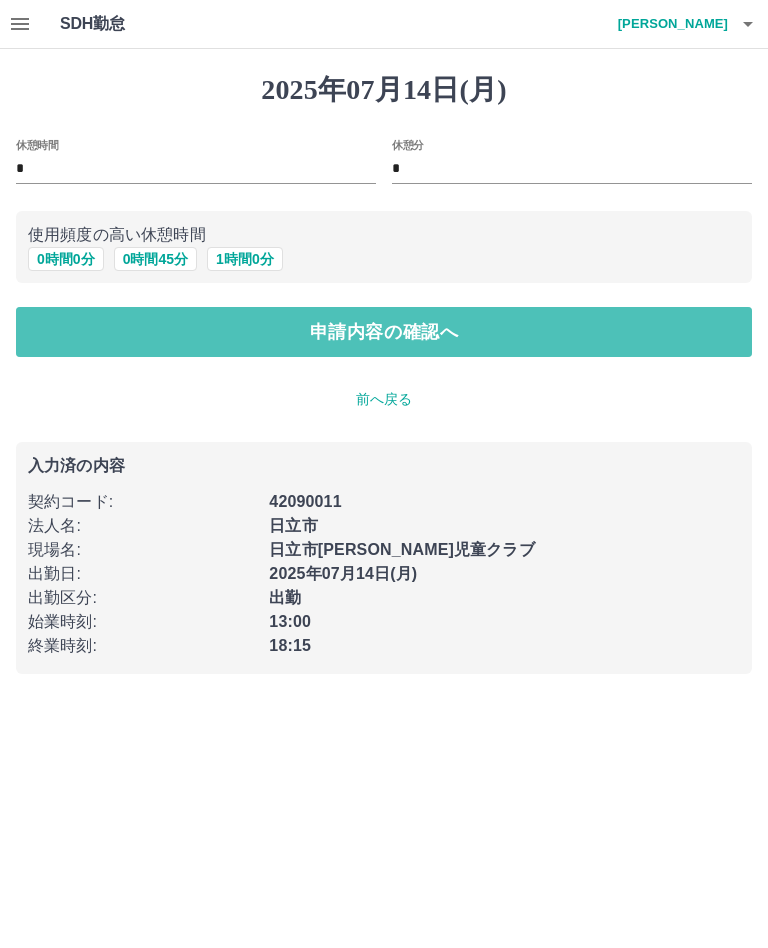 click on "申請内容の確認へ" at bounding box center (384, 332) 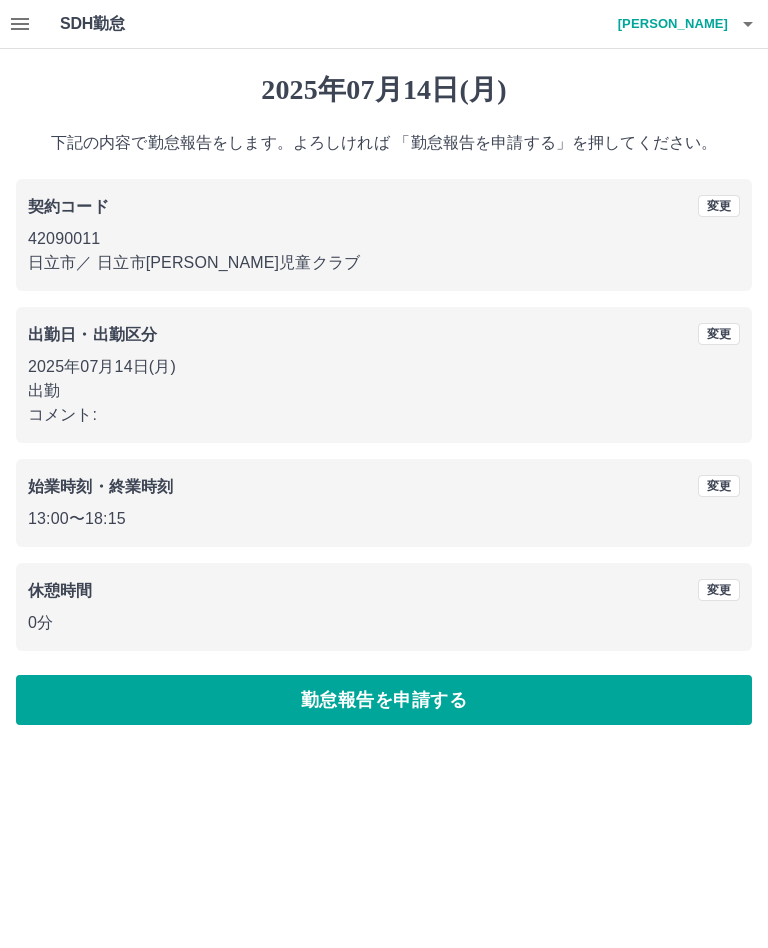 click on "勤怠報告を申請する" at bounding box center (384, 700) 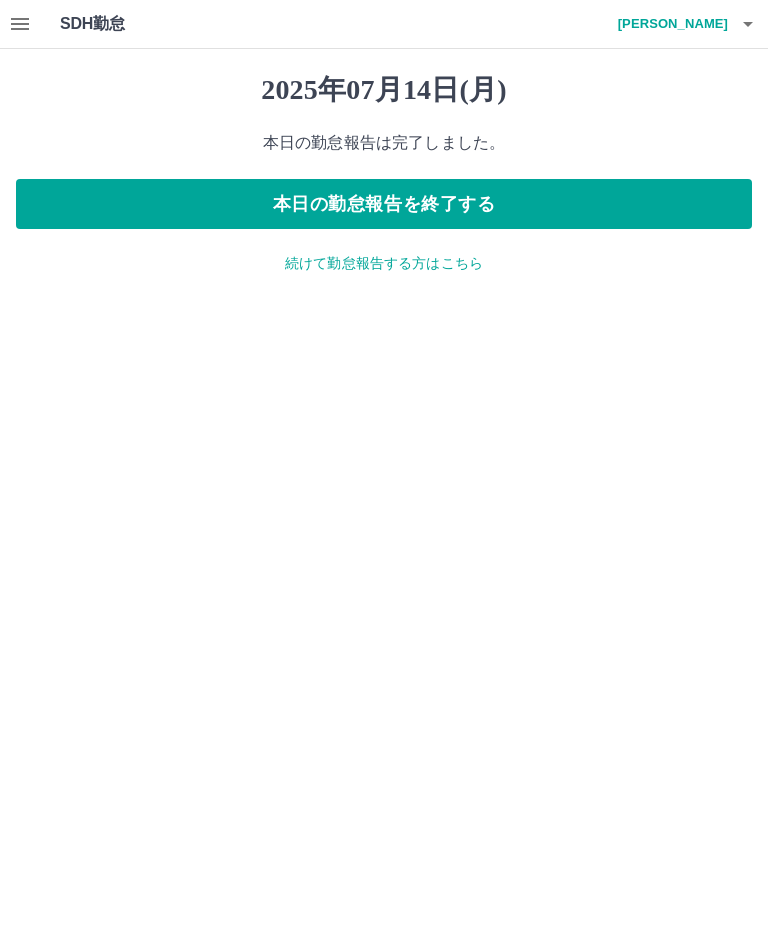 click on "藤原　真里子" at bounding box center [668, 24] 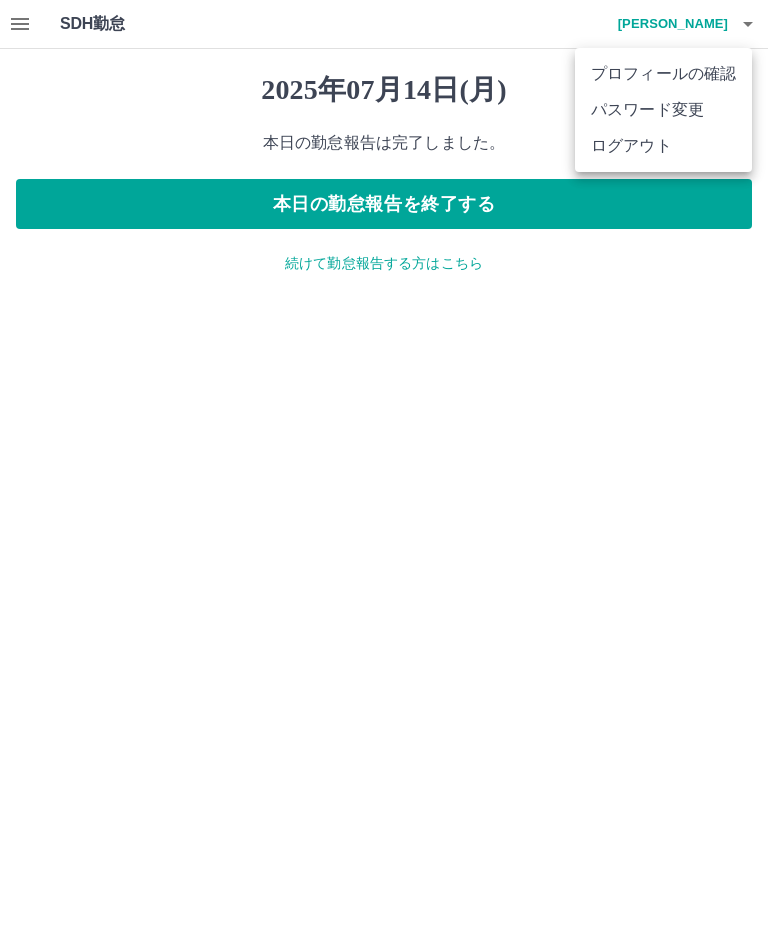 click on "ログアウト" at bounding box center [663, 146] 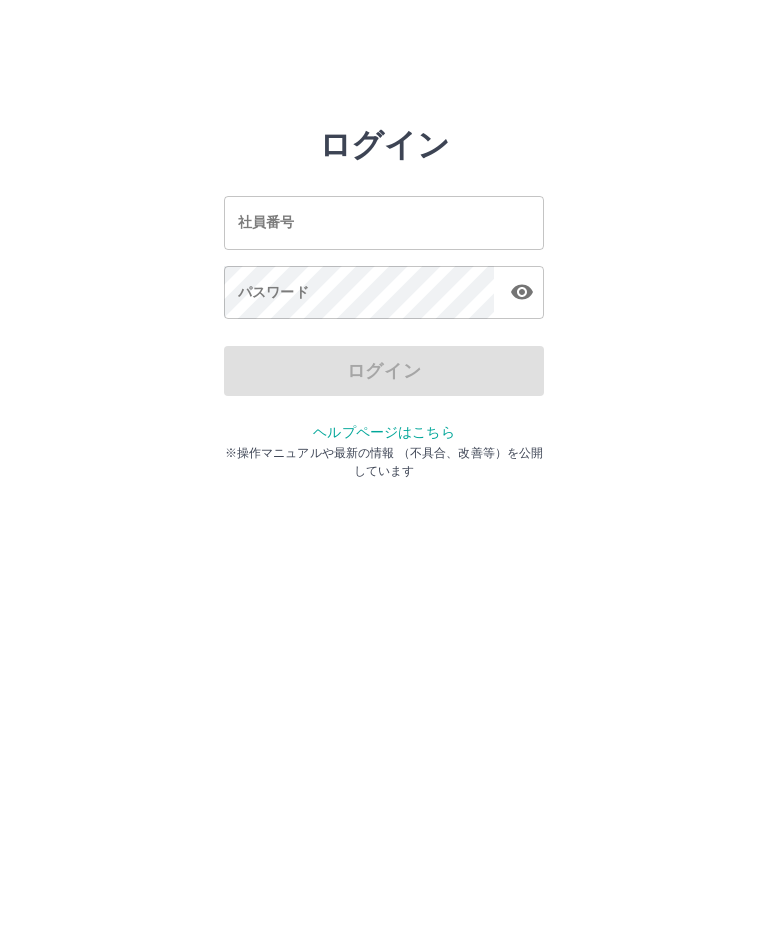 scroll, scrollTop: 0, scrollLeft: 0, axis: both 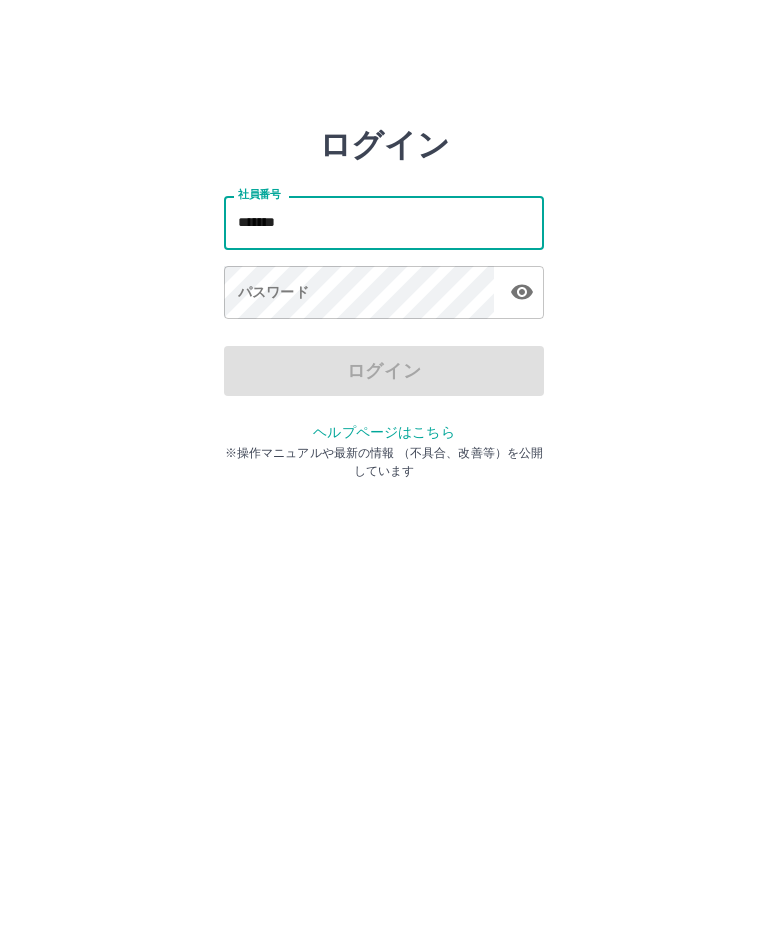 type on "*******" 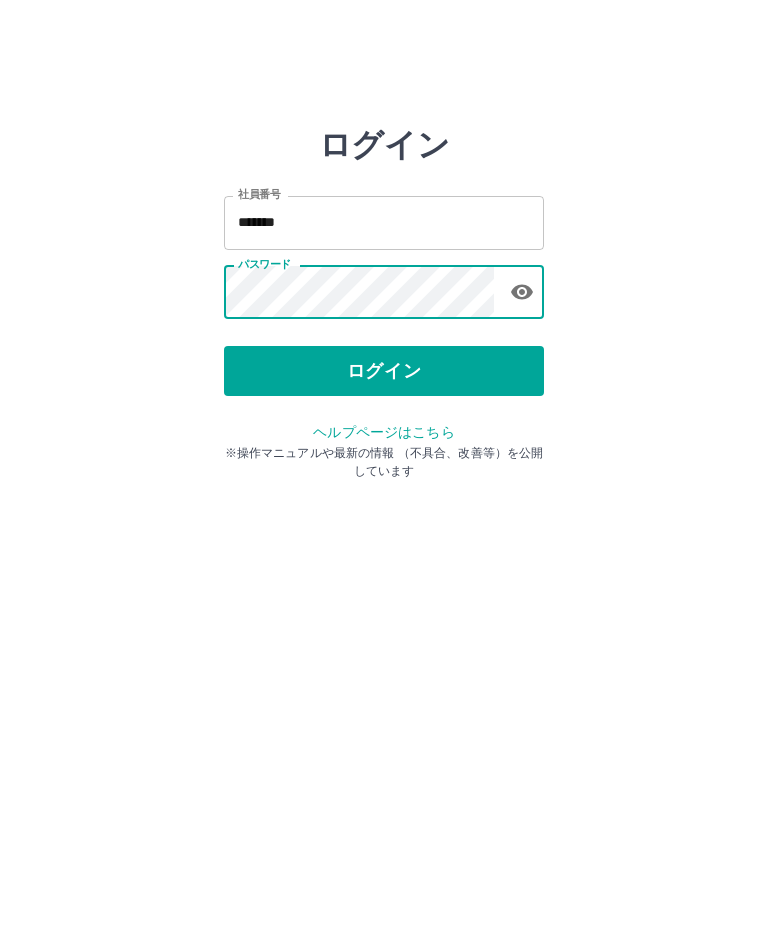 click on "ログイン" at bounding box center [384, 371] 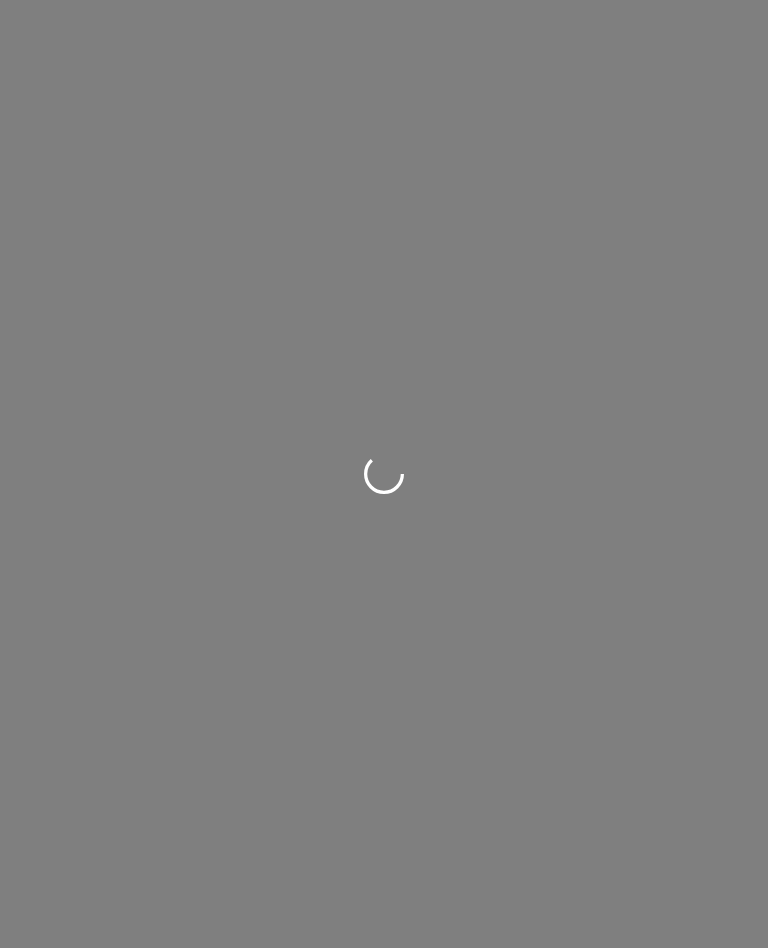 scroll, scrollTop: 0, scrollLeft: 0, axis: both 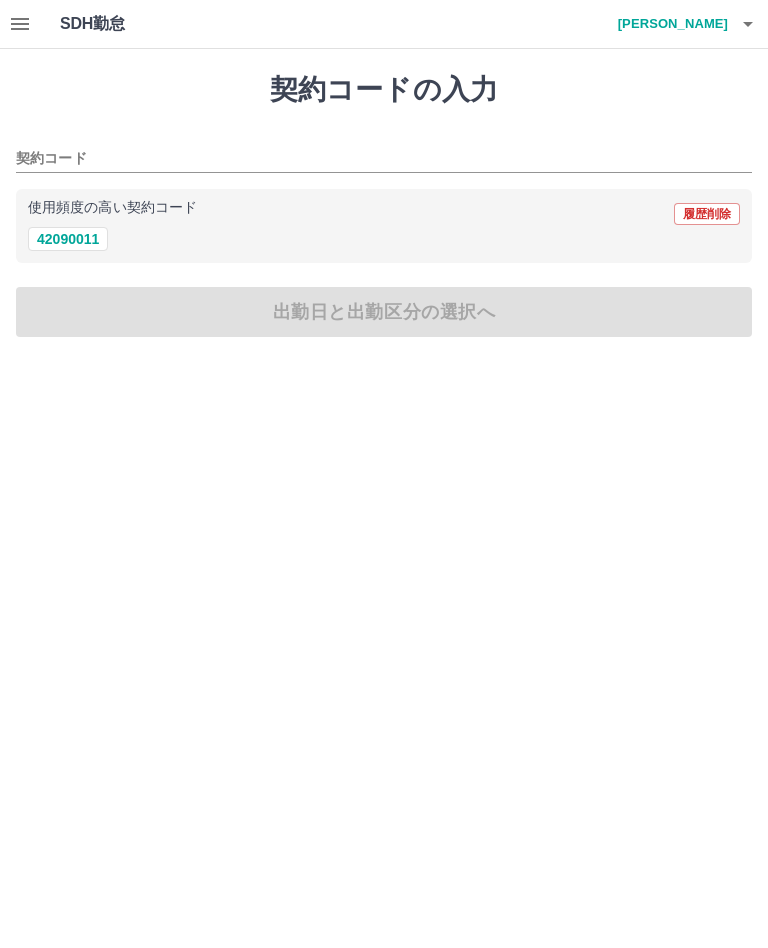 click on "42090011" at bounding box center [68, 239] 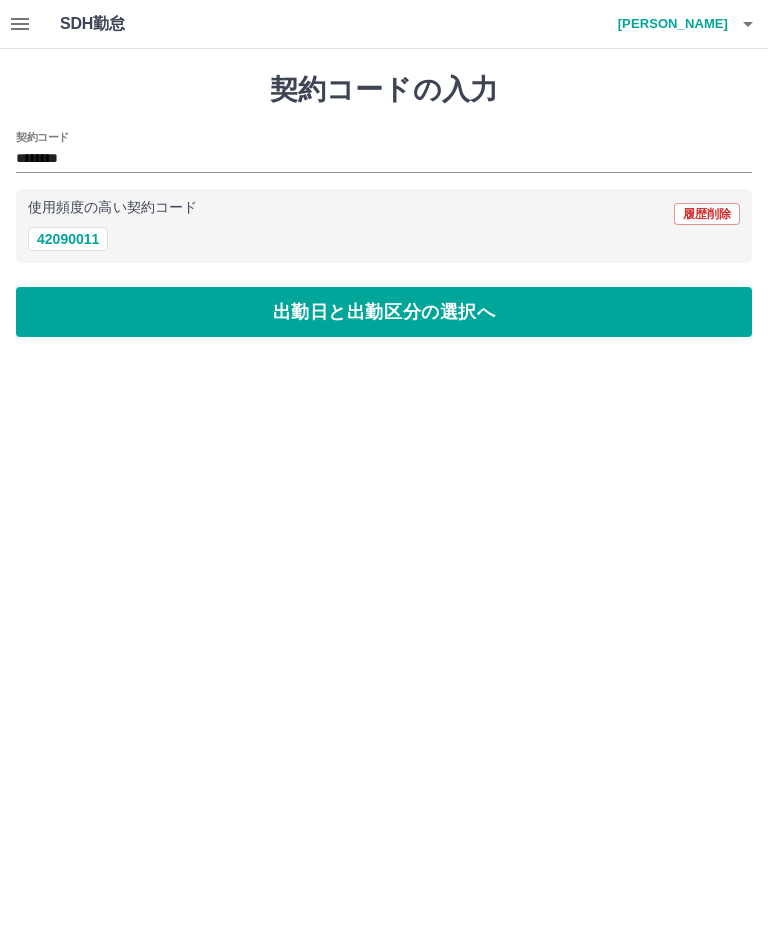click on "出勤日と出勤区分の選択へ" at bounding box center [384, 312] 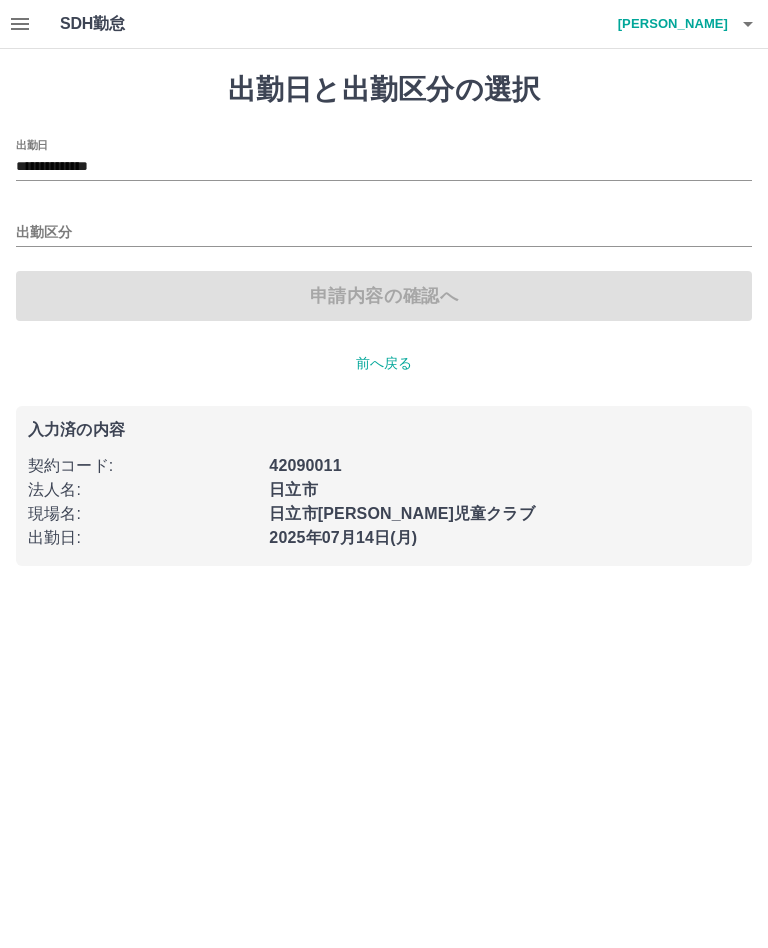 click on "出勤区分" at bounding box center [384, 233] 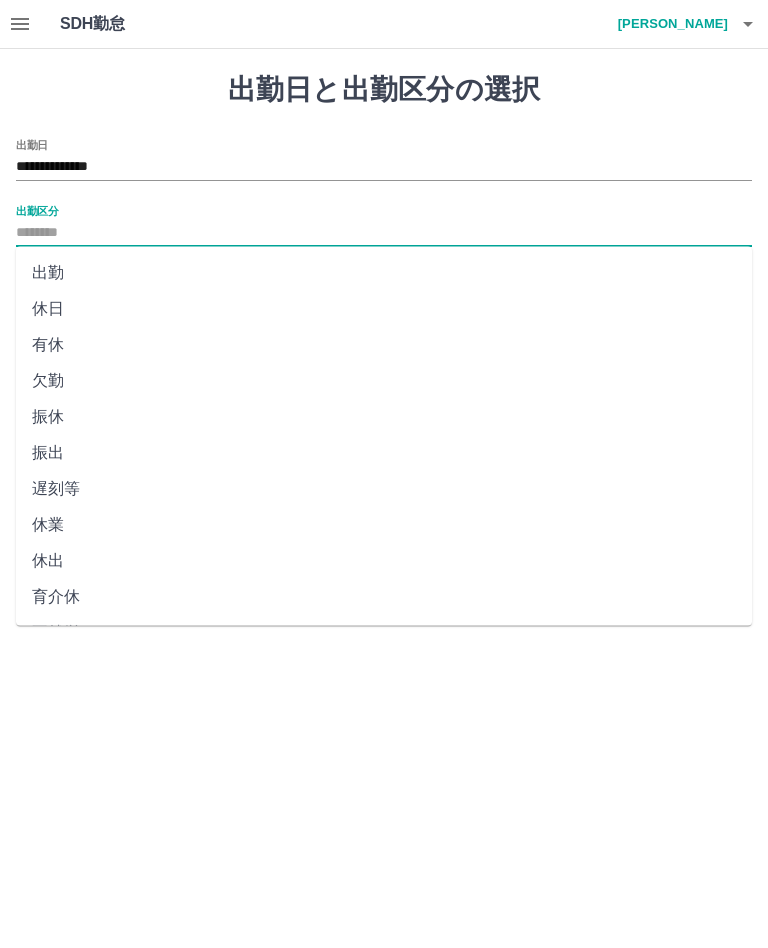 click on "出勤" at bounding box center (384, 273) 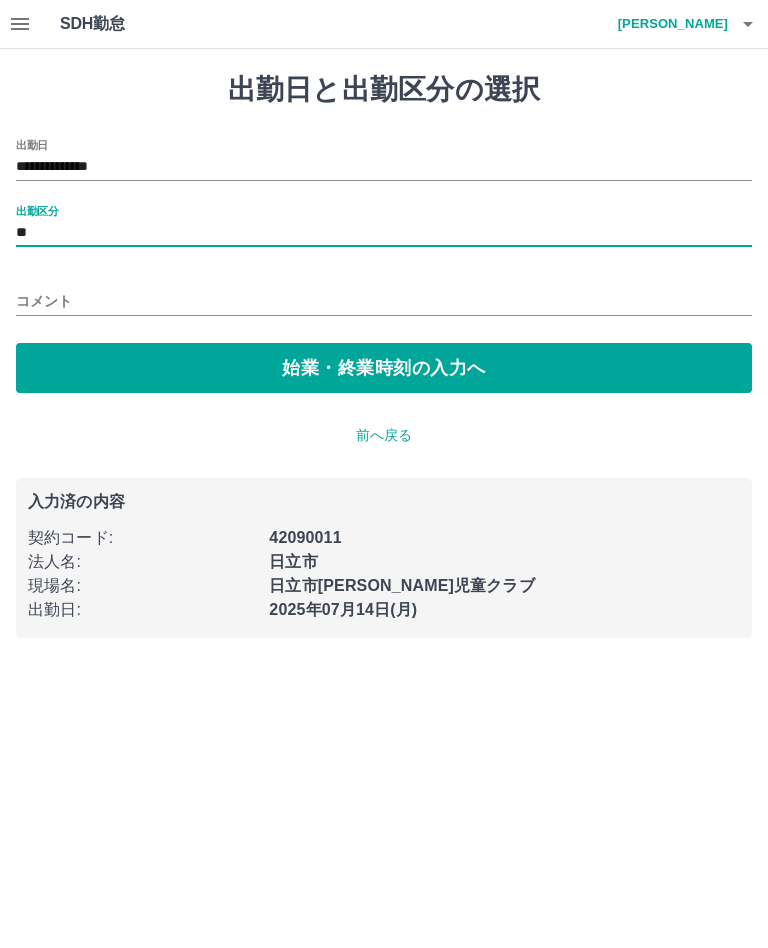click on "始業・終業時刻の入力へ" at bounding box center [384, 368] 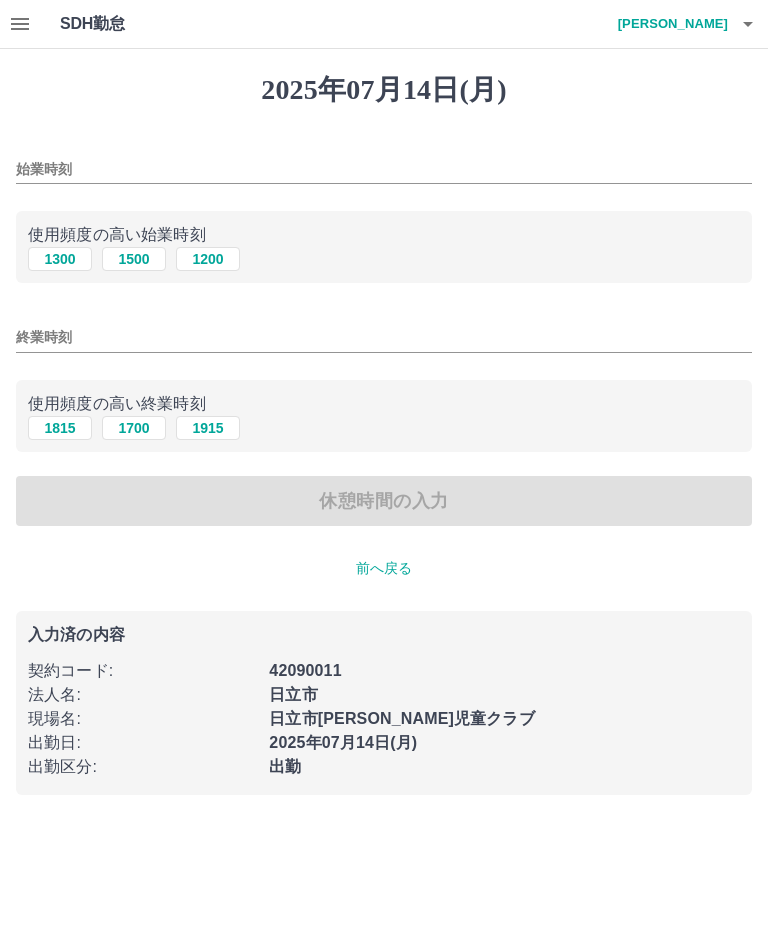click on "1300" at bounding box center [60, 259] 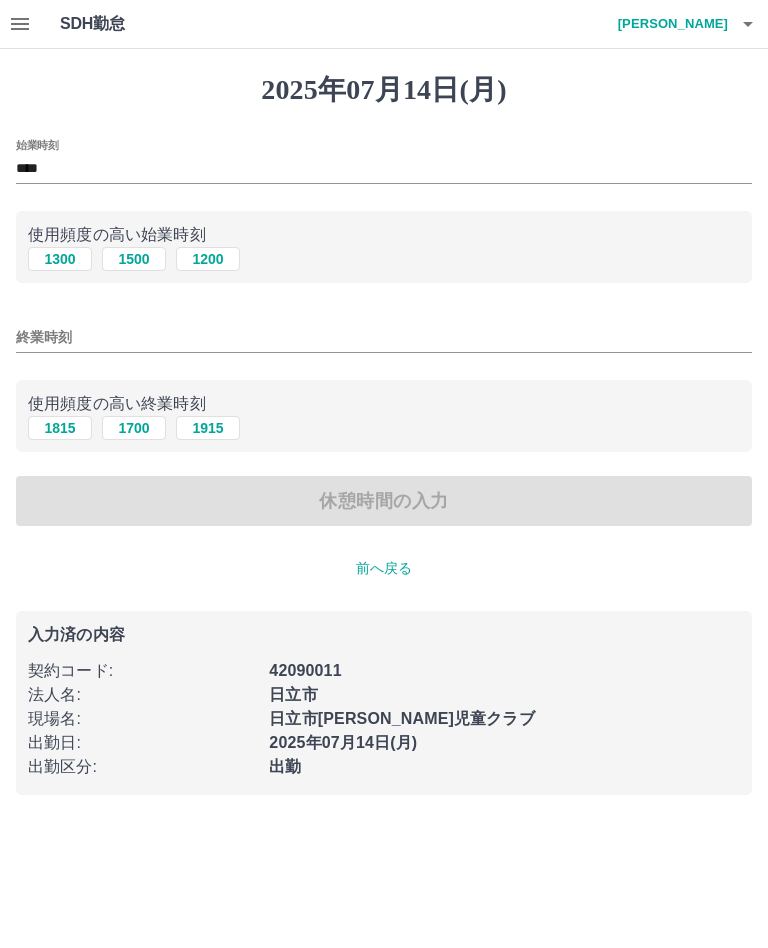 click on "終業時刻" at bounding box center (384, 337) 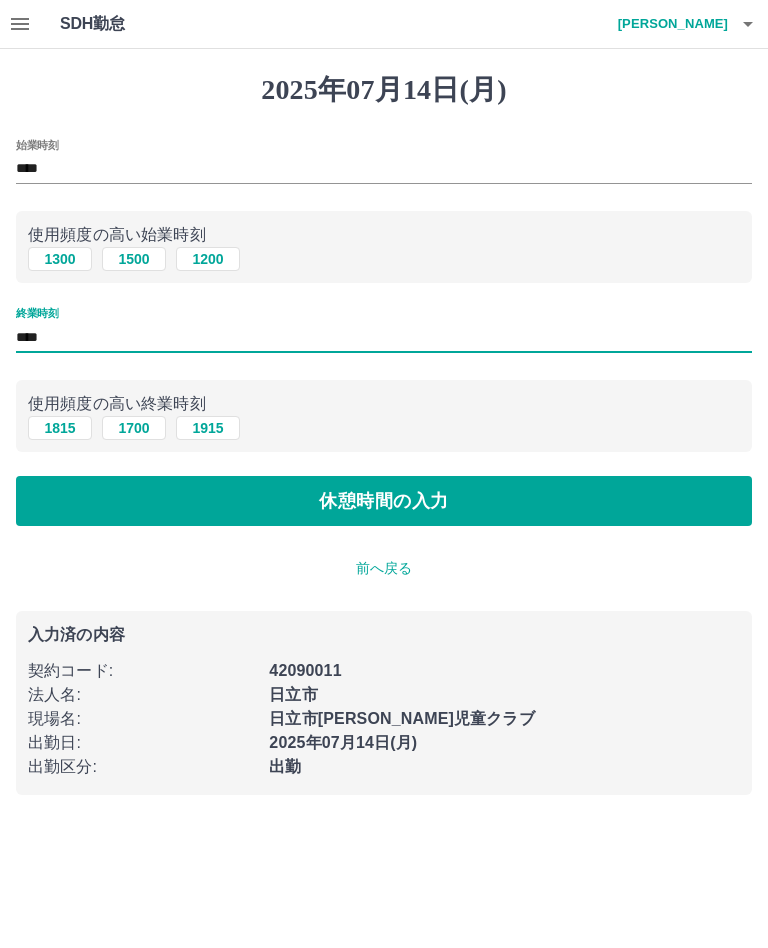 type on "****" 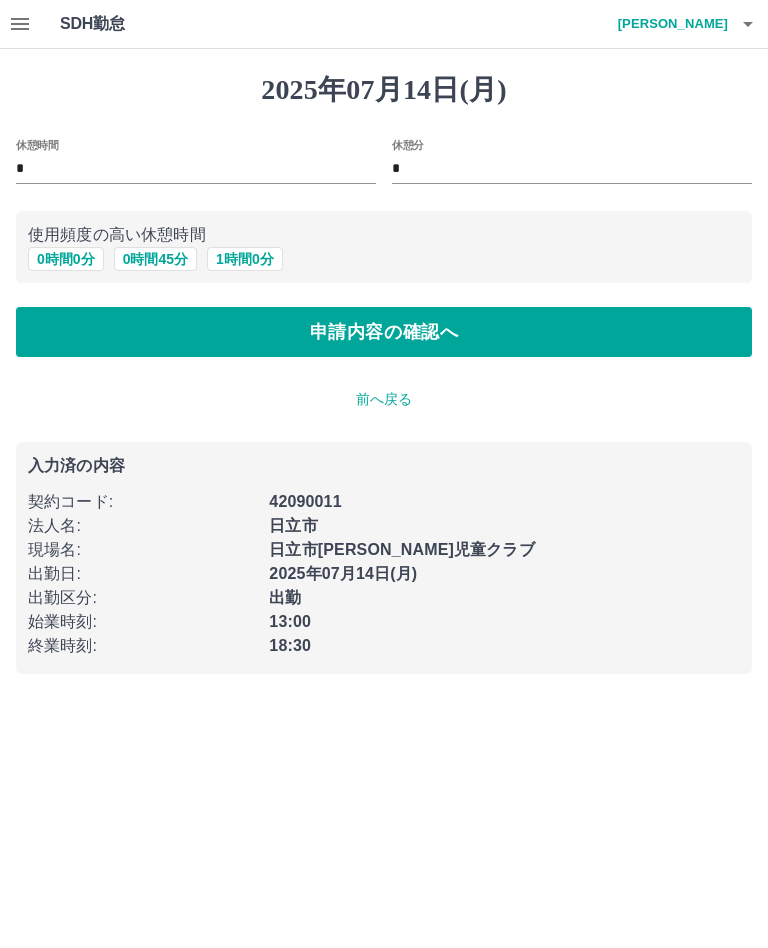 click on "申請内容の確認へ" at bounding box center (384, 332) 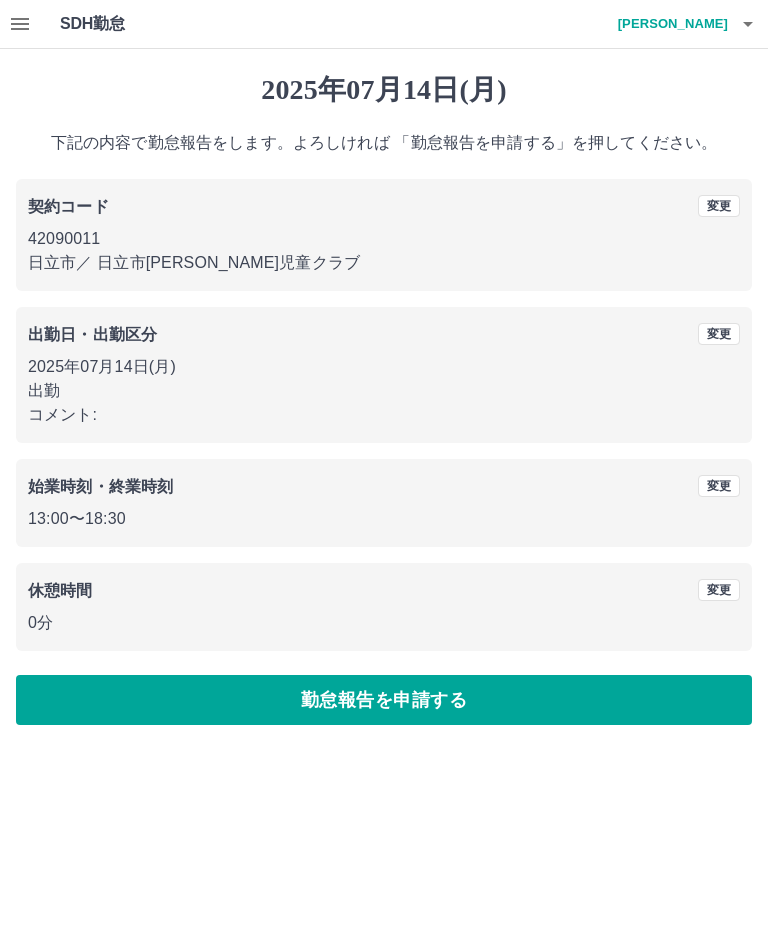 click on "勤怠報告を申請する" at bounding box center (384, 700) 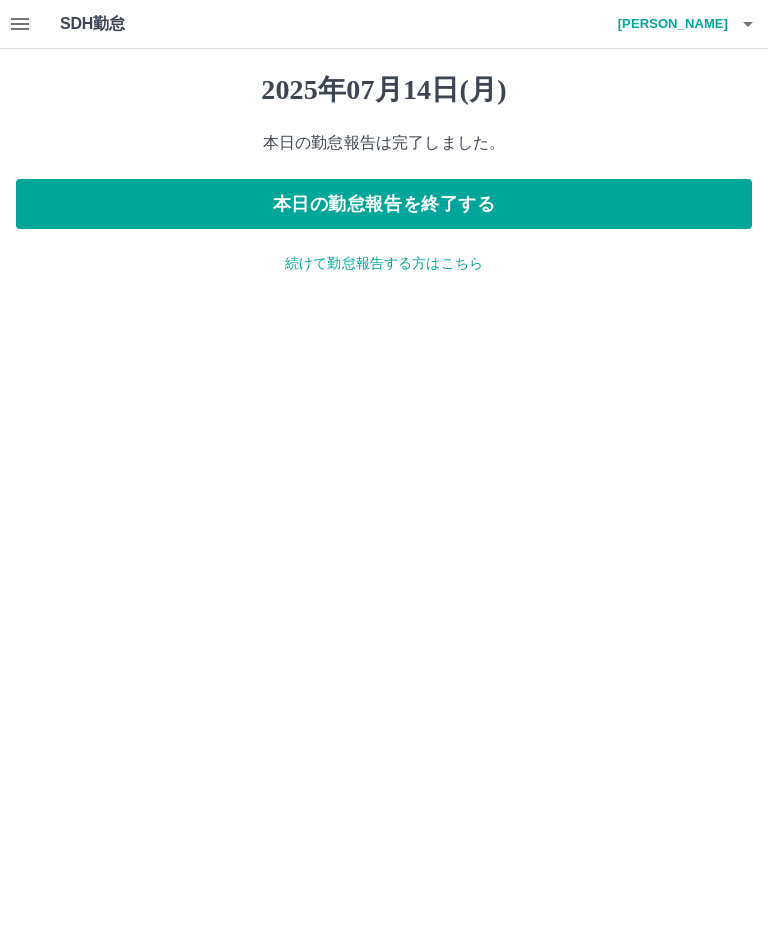click on "本日の勤怠報告を終了する" at bounding box center (384, 204) 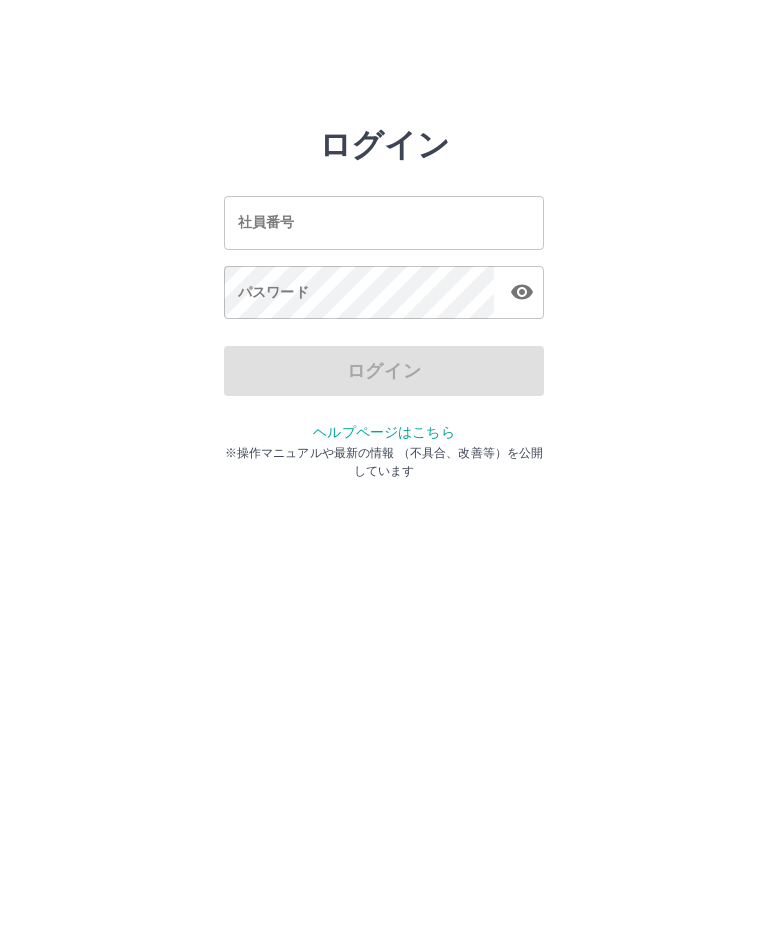 scroll, scrollTop: 0, scrollLeft: 0, axis: both 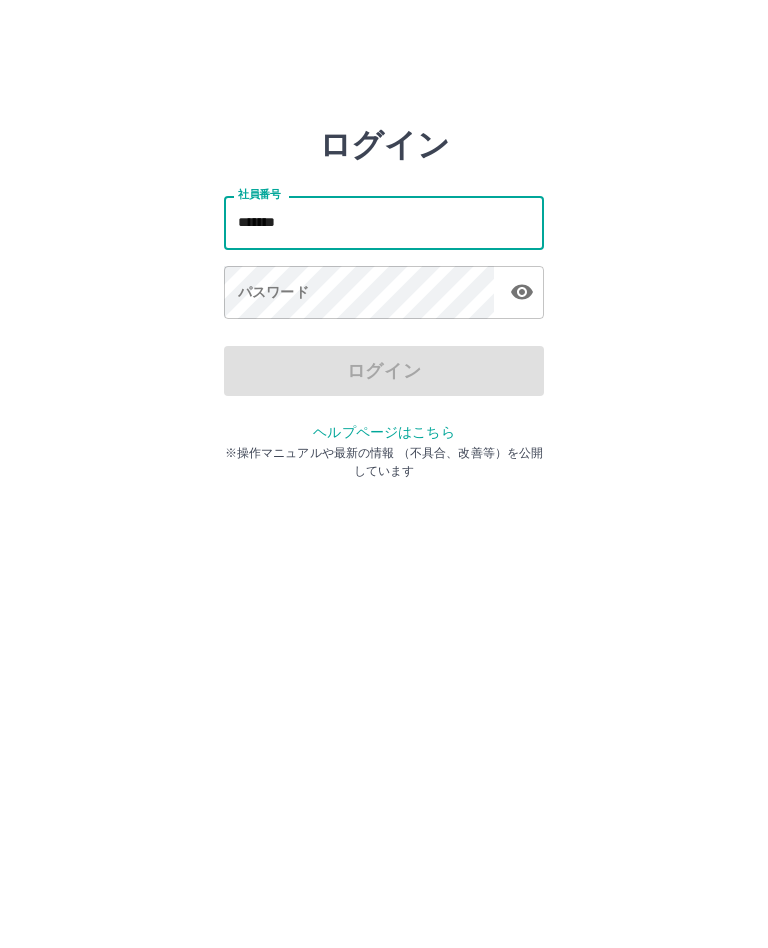 type on "*******" 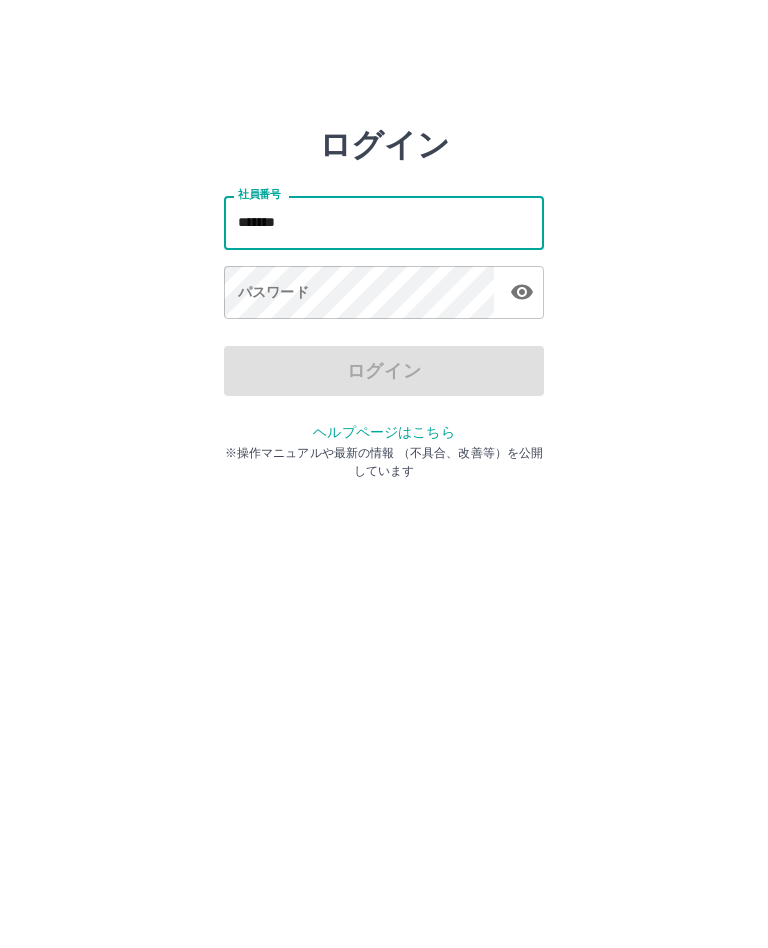 click on "パスワード パスワード" at bounding box center (384, 294) 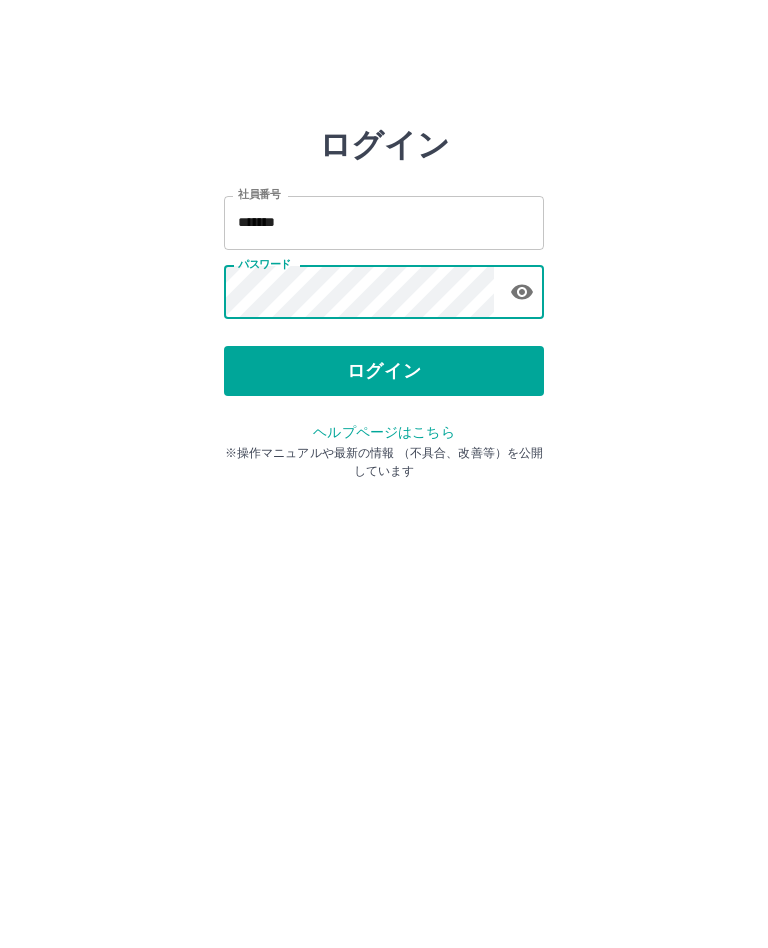 click on "ログイン" at bounding box center (384, 371) 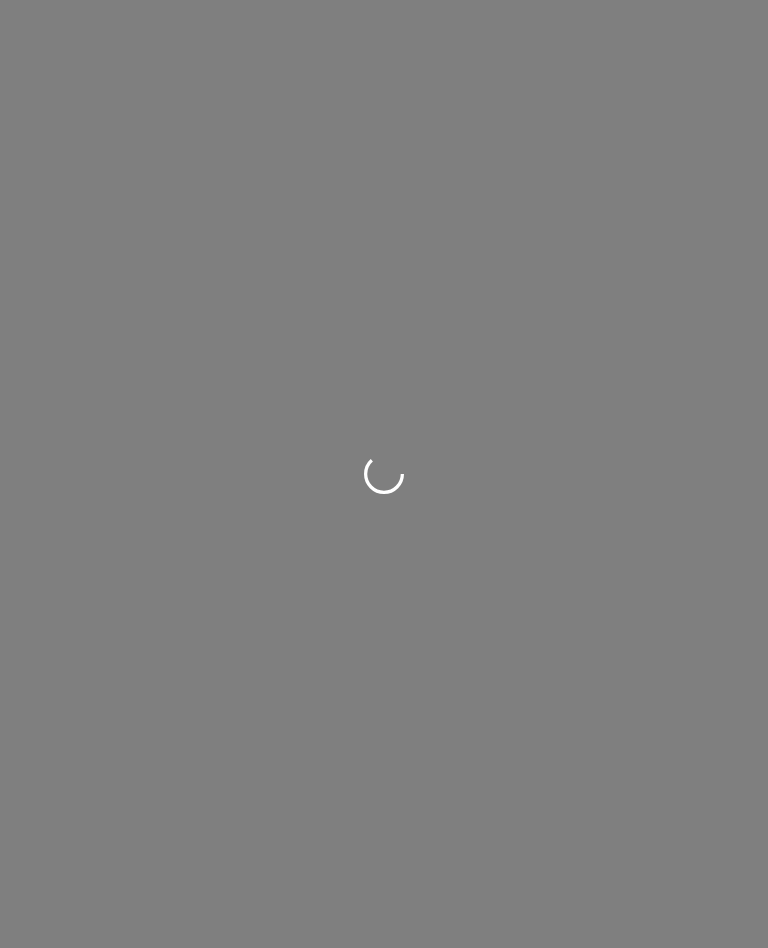 scroll, scrollTop: 0, scrollLeft: 0, axis: both 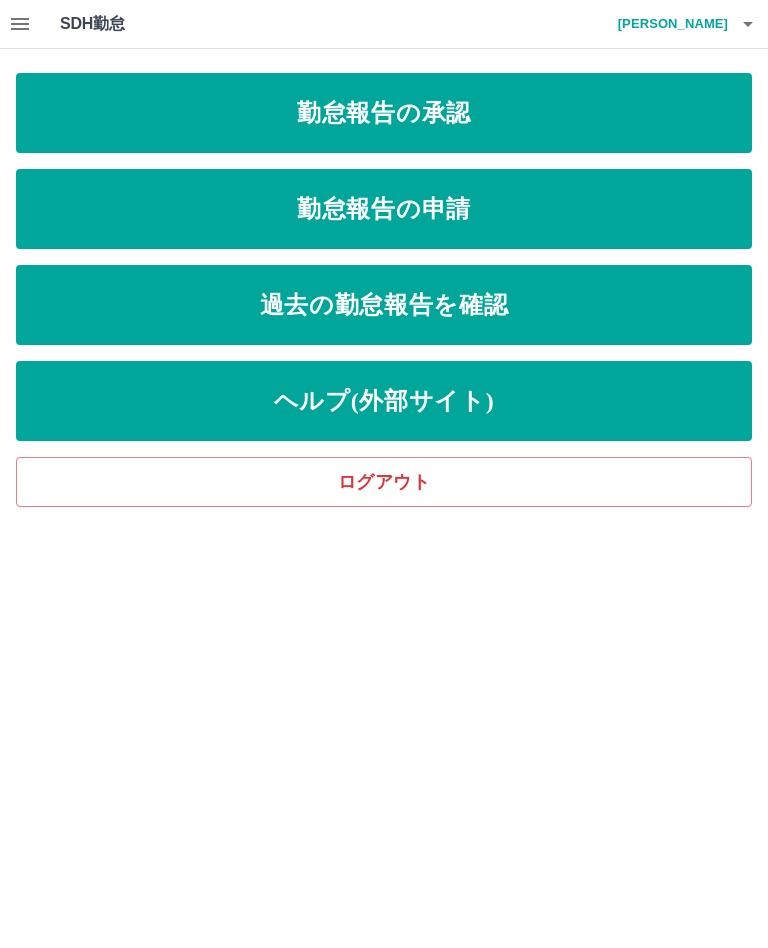 click on "勤怠報告の申請" at bounding box center [384, 209] 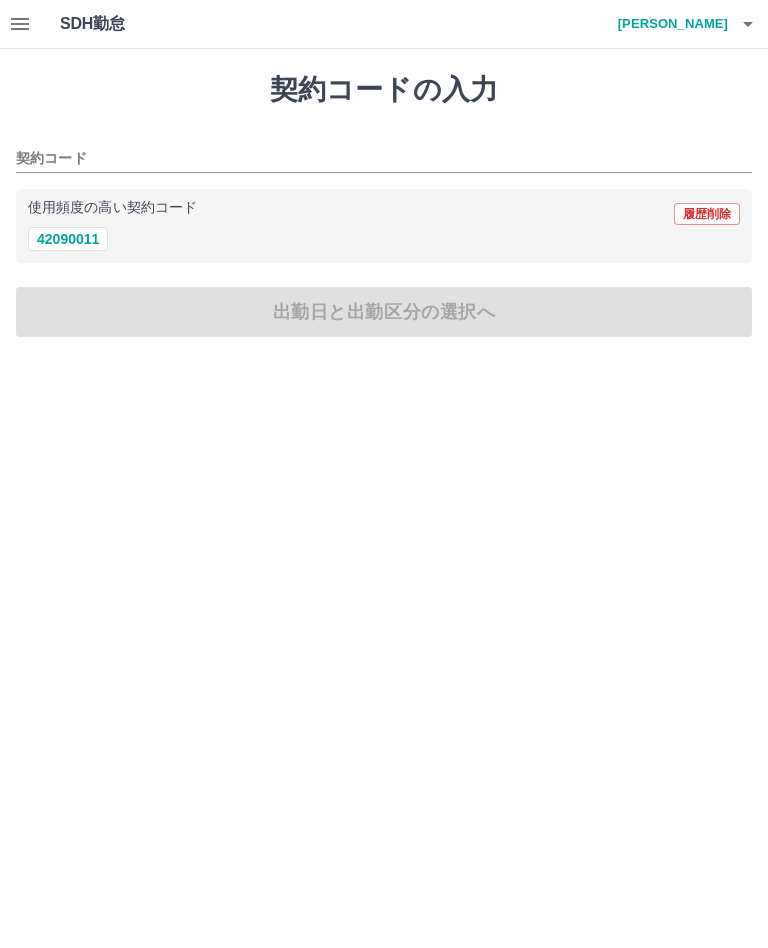 click on "42090011" at bounding box center [68, 239] 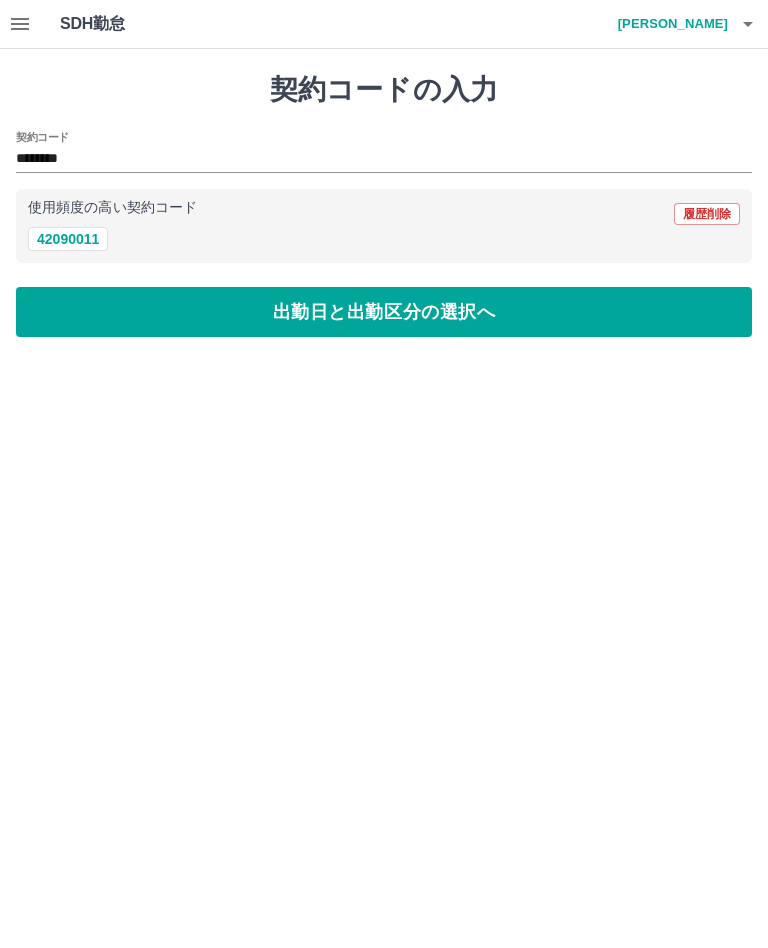 click on "出勤日と出勤区分の選択へ" at bounding box center [384, 312] 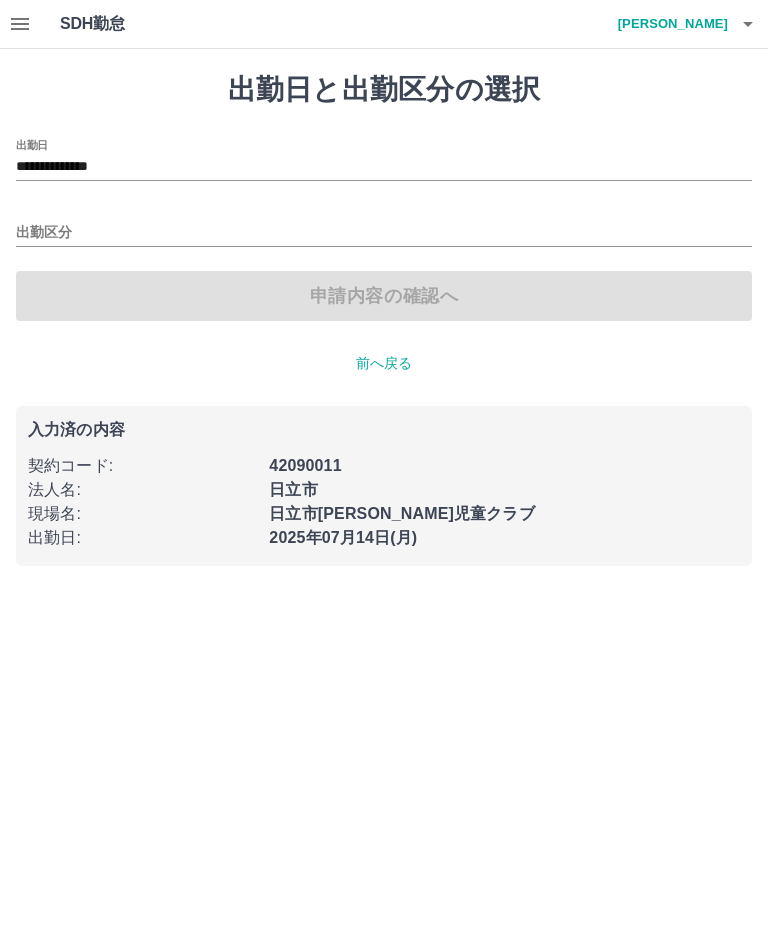click on "出勤区分" at bounding box center (384, 233) 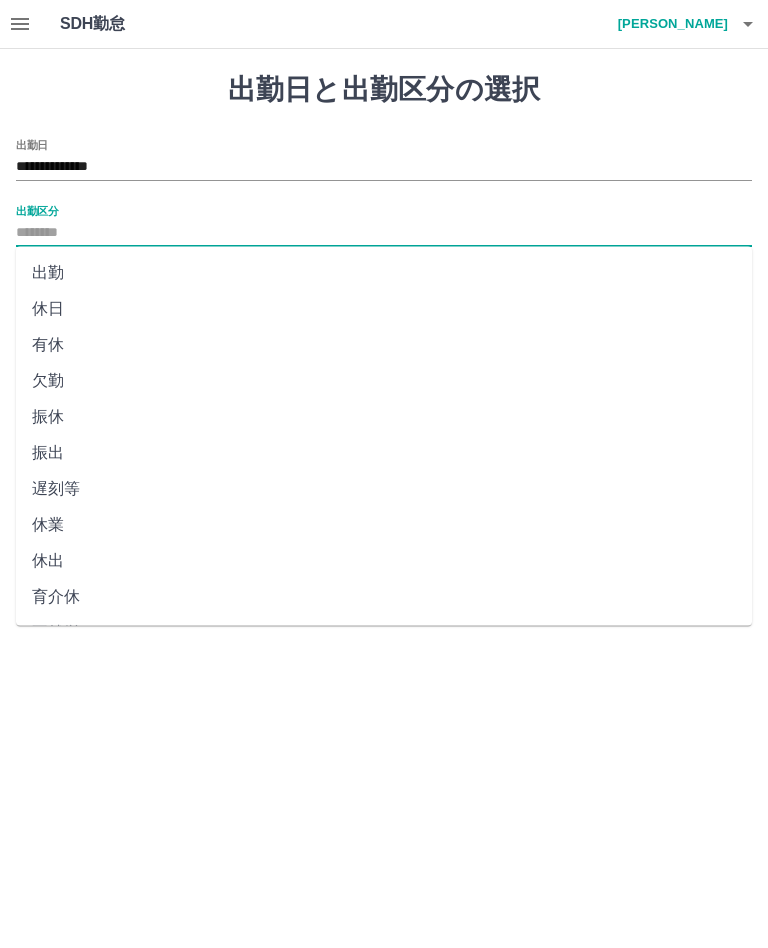 click on "出勤" at bounding box center [384, 273] 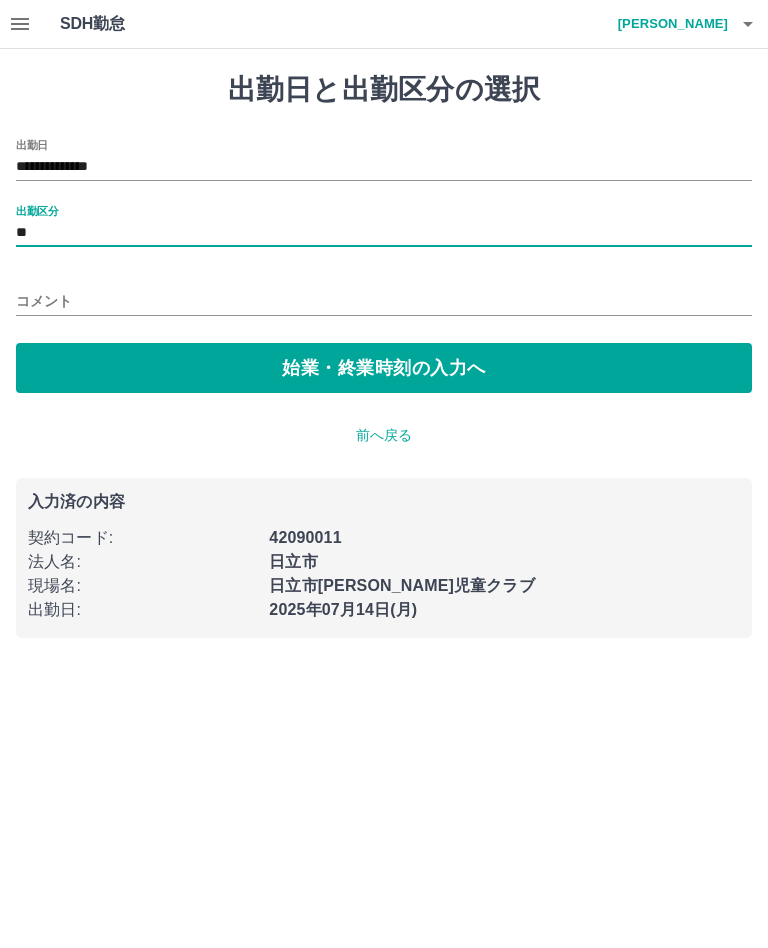 click on "始業・終業時刻の入力へ" at bounding box center (384, 368) 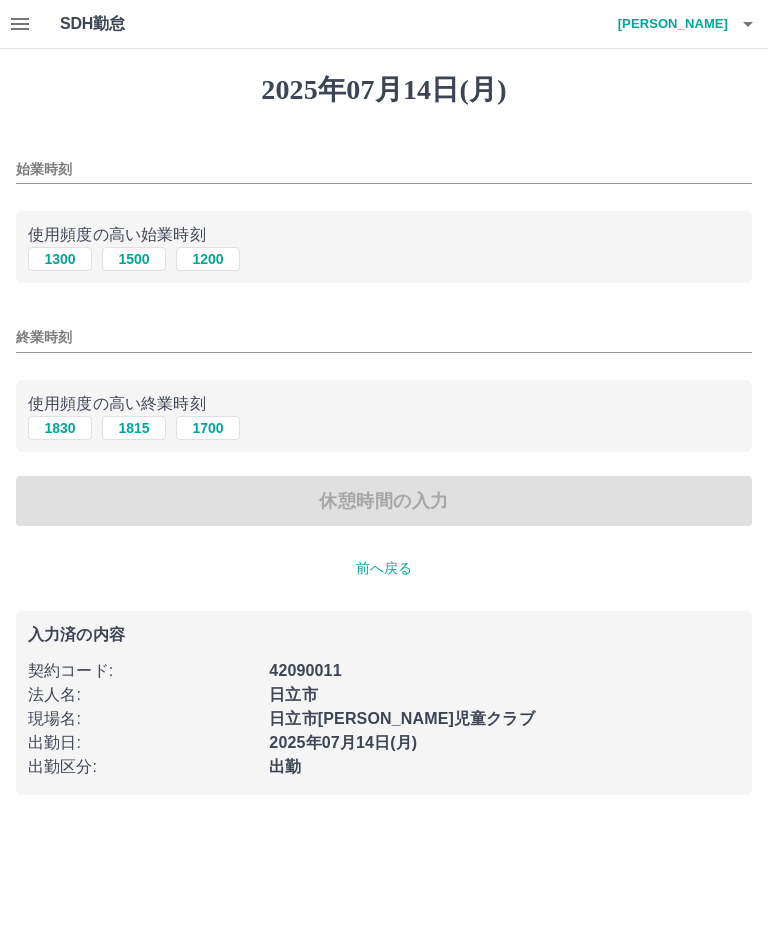 click on "1300" at bounding box center (60, 259) 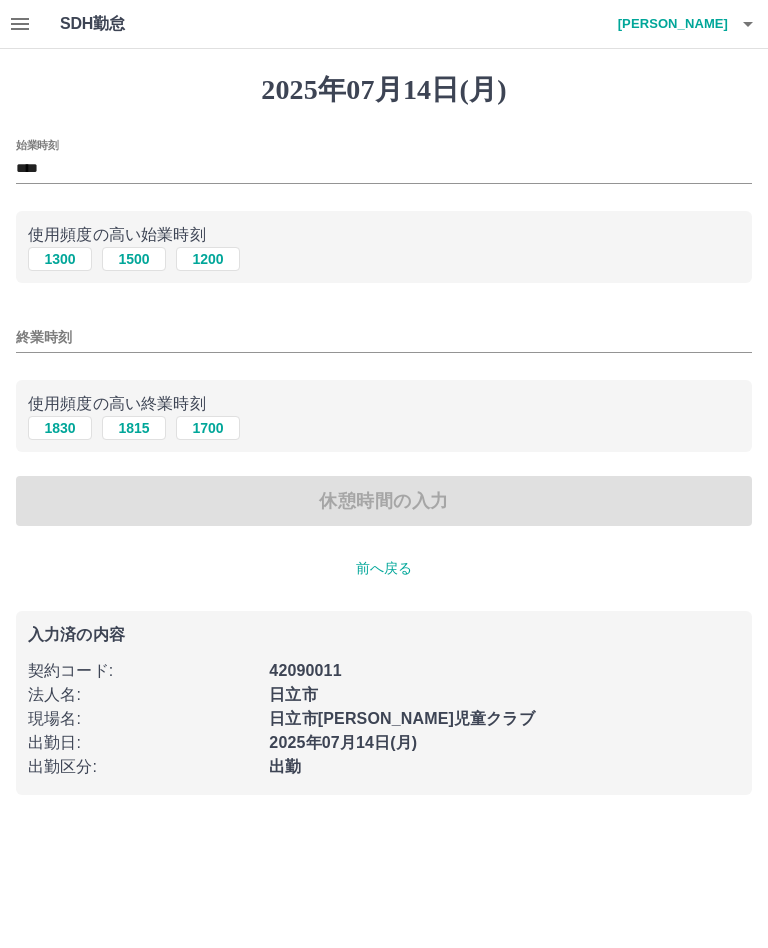 click on "1830" at bounding box center (60, 428) 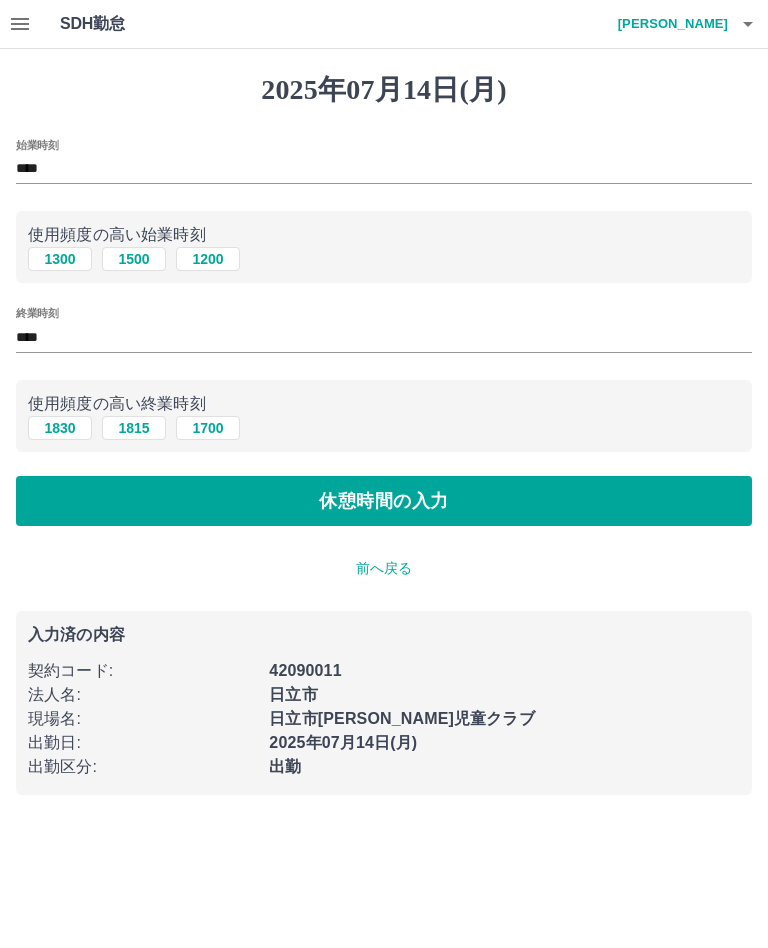 click on "休憩時間の入力" at bounding box center (384, 501) 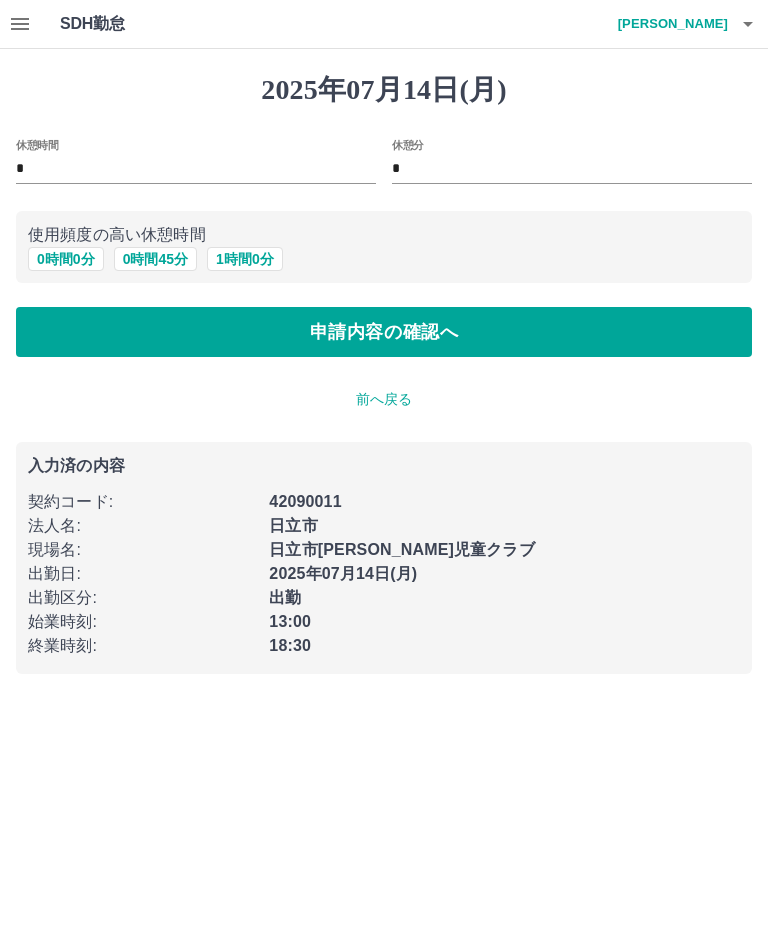 click on "申請内容の確認へ" at bounding box center [384, 332] 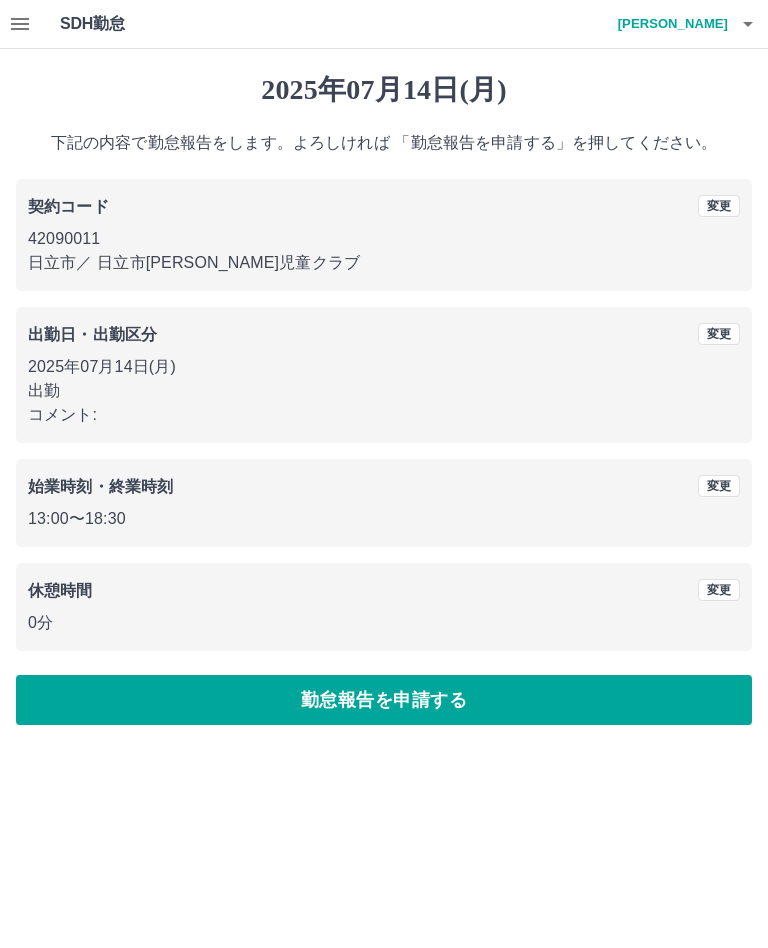 click on "勤怠報告を申請する" at bounding box center (384, 700) 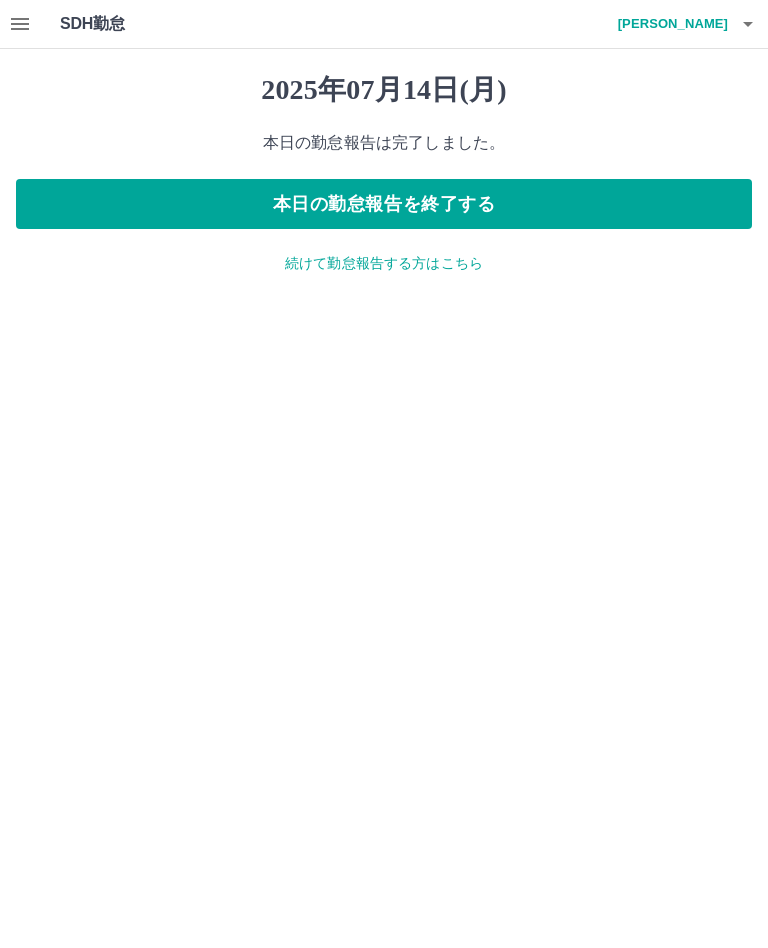 click 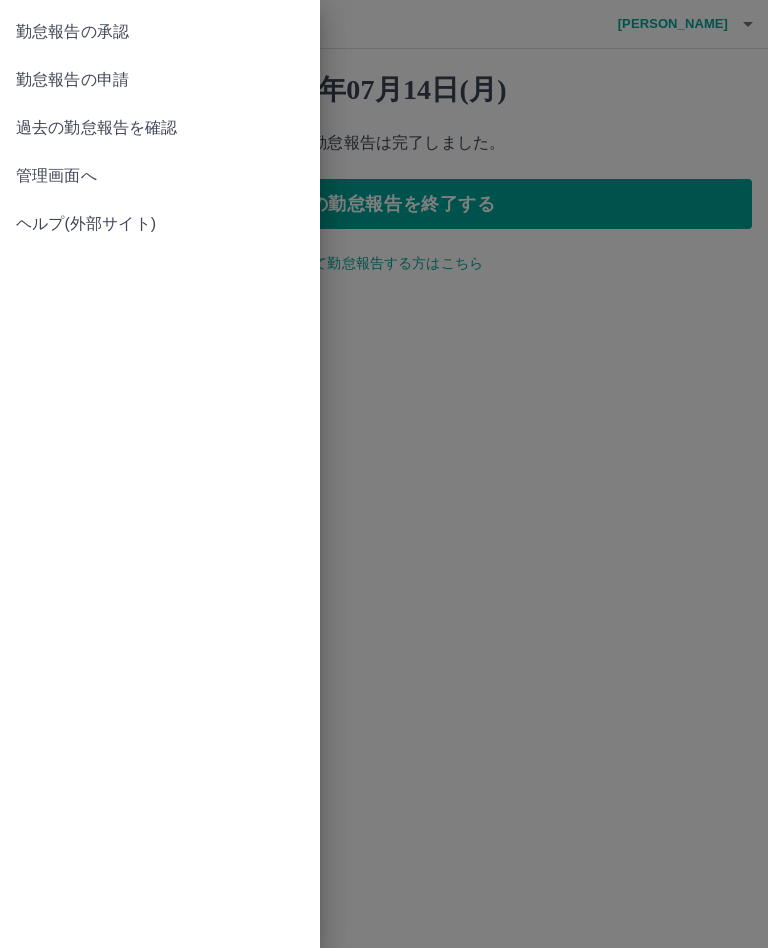 click on "管理画面へ" at bounding box center (160, 176) 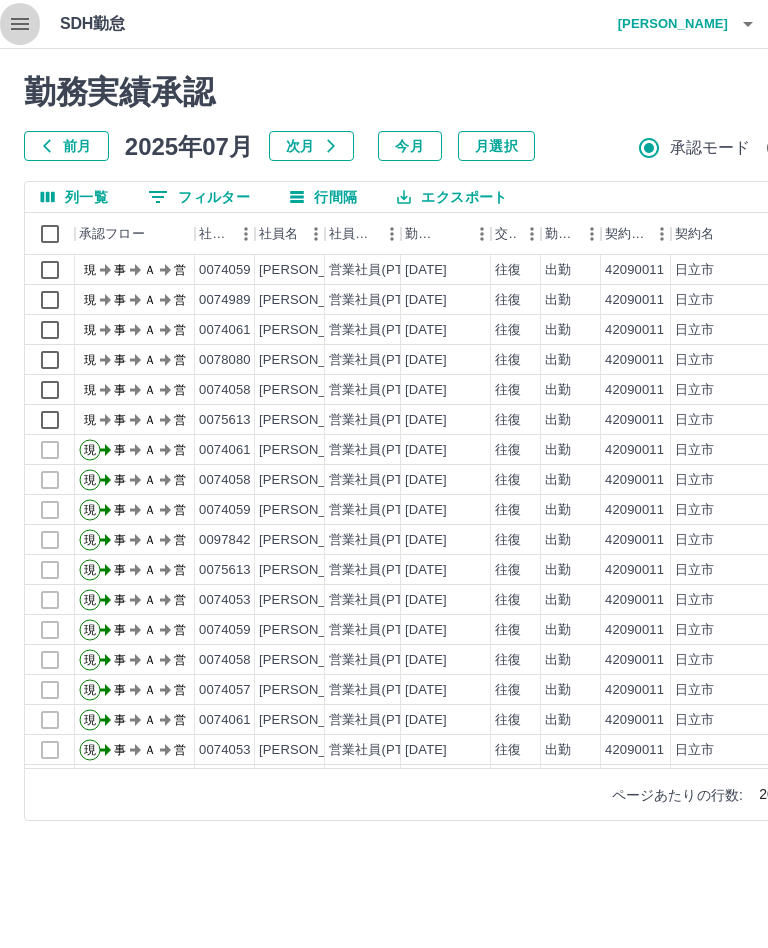 click 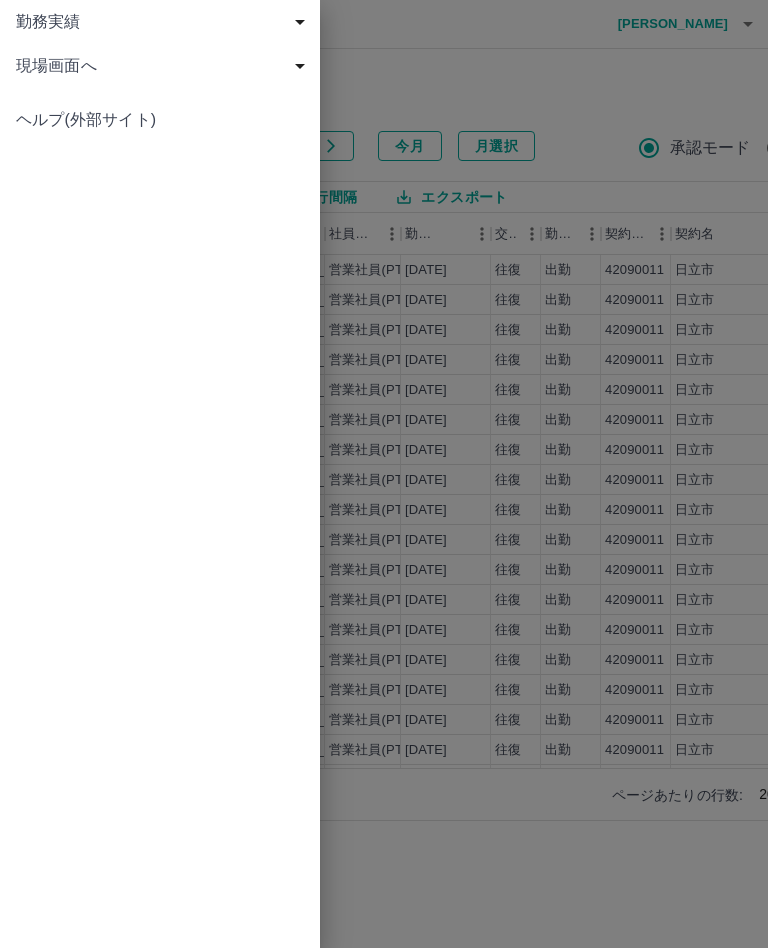 click at bounding box center (384, 474) 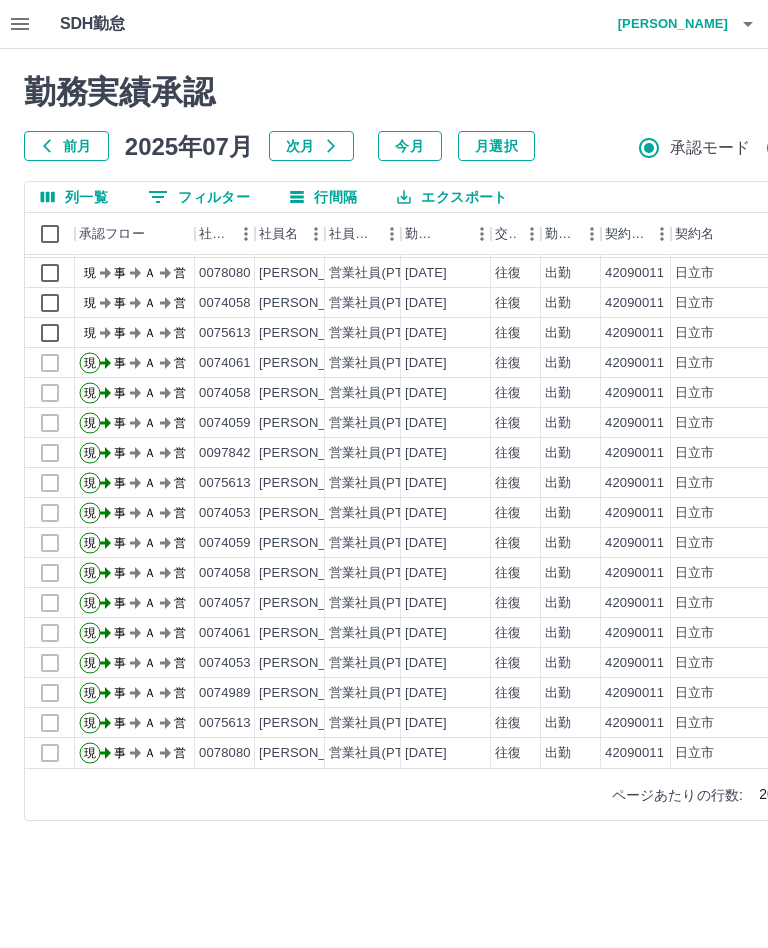 scroll, scrollTop: 87, scrollLeft: 0, axis: vertical 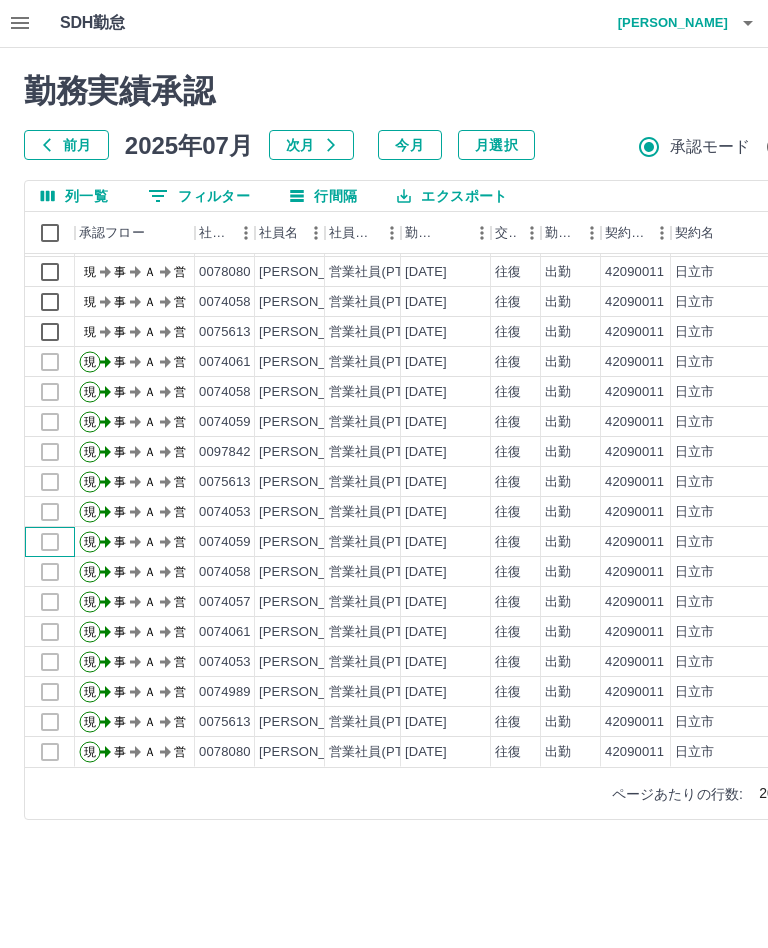 click at bounding box center (50, 543) 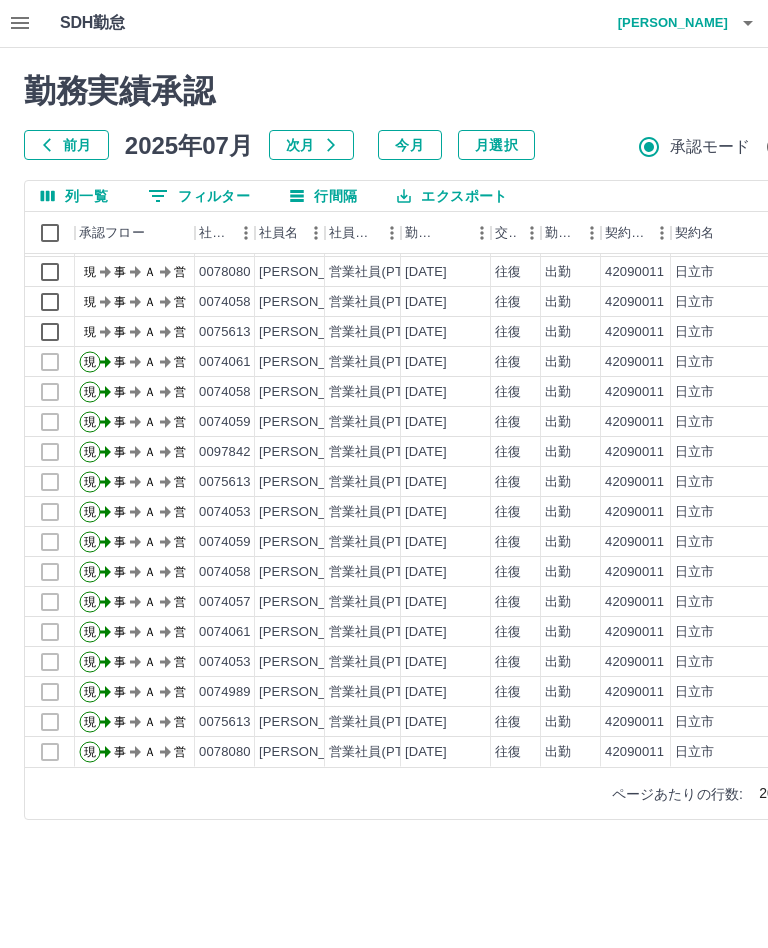 click 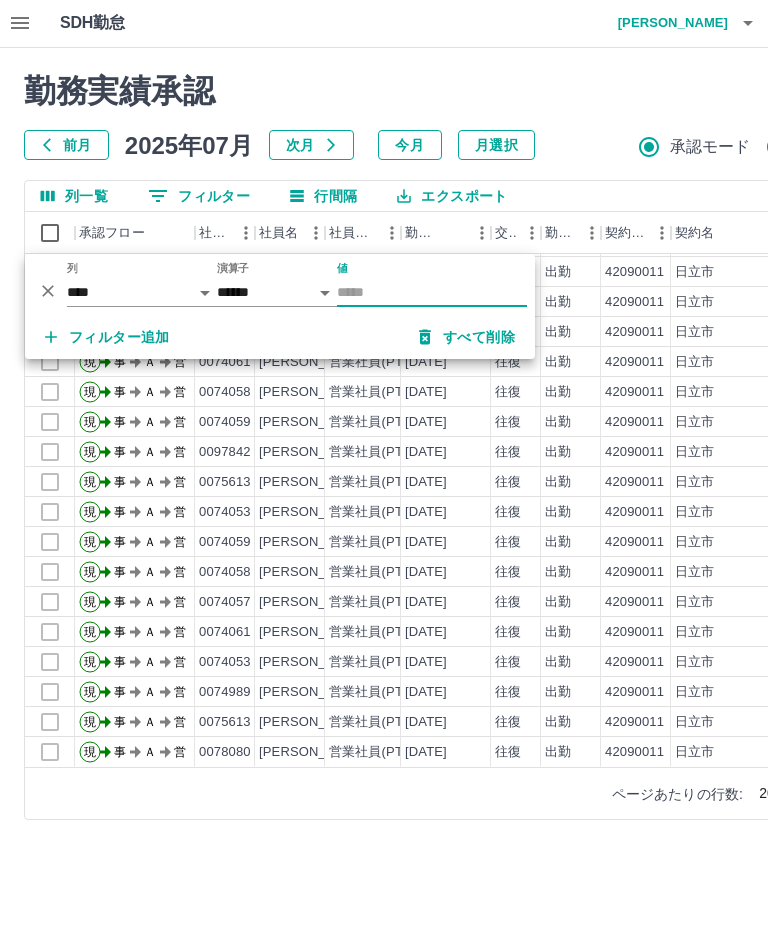 click at bounding box center (48, 292) 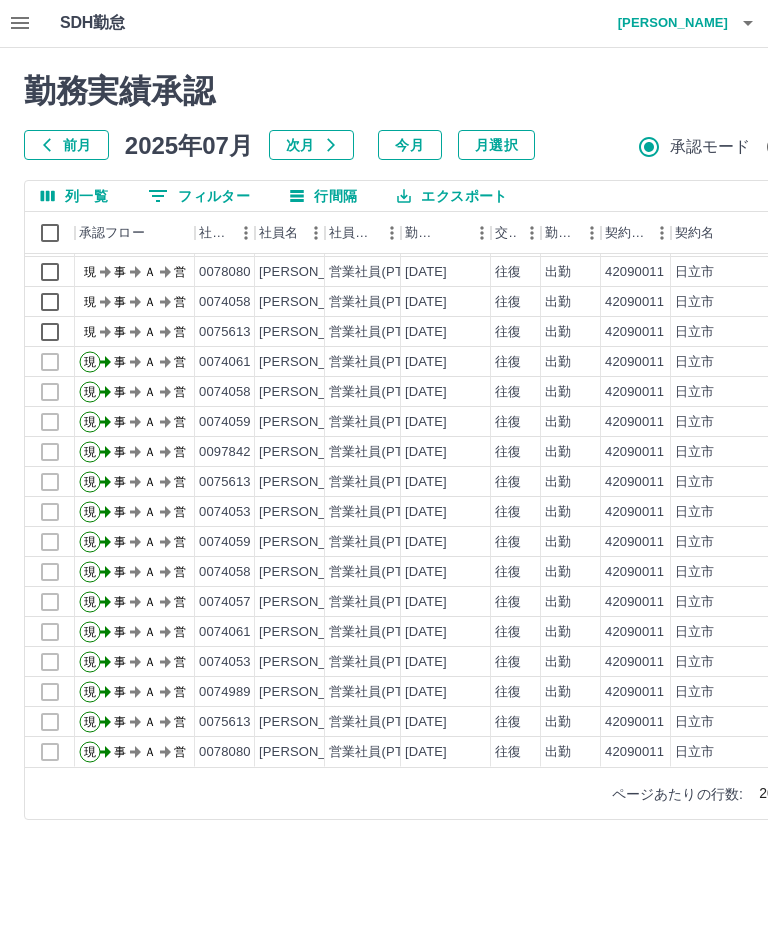 click 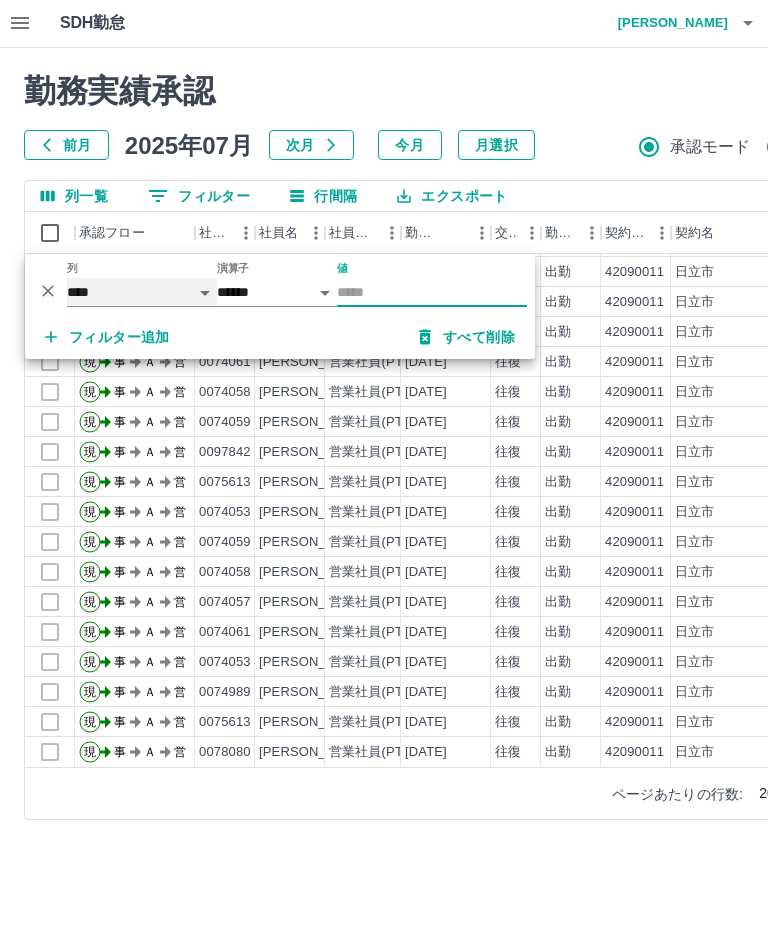 click on "**** *** **** *** *** **** ***** *** *** ** ** ** **** **** **** ** ** *** **** *****" at bounding box center (142, 293) 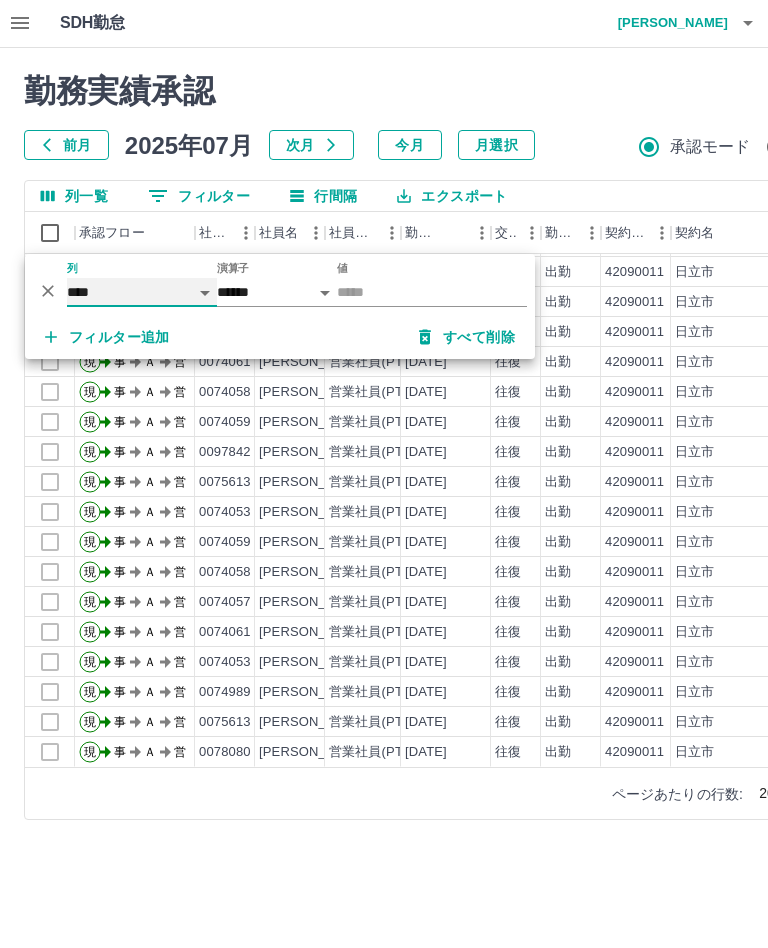 click on "SDH勤怠 峯島　幸恵 勤務実績承認 前月 2025年07月 次月 今月 月選択 承認モード 削除モード 一括承認 列一覧 0 フィルター 行間隔 エクスポート 承認フロー 社員番号 社員名 社員区分 勤務日 交通費 勤務区分 契約コード 契約名 現場名 始業 終業 休憩 所定開始 所定終業 承認 現 事 Ａ 営 0074059 峯島　幸恵 営業社員(PT契約) 2025-07-14 往復 出勤 42090011 日立市 日立市坂本東児童クラブ 13:00 18:30 00:00 13:00 18:30 現 事 Ａ 営 0074989 飯島　寿子 営業社員(PT契約) 2025-07-14 往復 出勤 42090011 日立市 日立市坂本東児童クラブ 13:00 18:30 00:00 13:00 18:30 現 事 Ａ 営 0074061 藤原　真里子 営業社員(PT契約) 2025-07-14 往復 出勤 42090011 日立市 日立市坂本東児童クラブ 13:00 18:15 00:00 13:00 18:15 現 事 Ａ 営 0078080 樫村　千登世 営業社員(PT契約) 2025-07-14 往復 出勤 42090011 日立市 13:00 18:15 00:00 13:00 18:15 20" at bounding box center (384, 422) 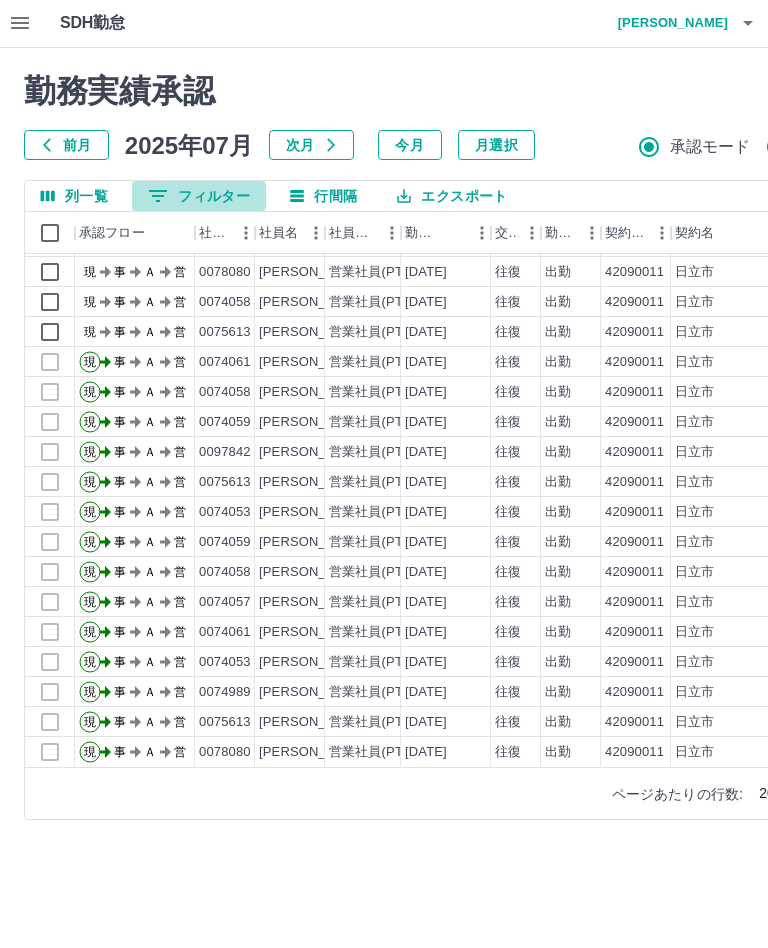 click 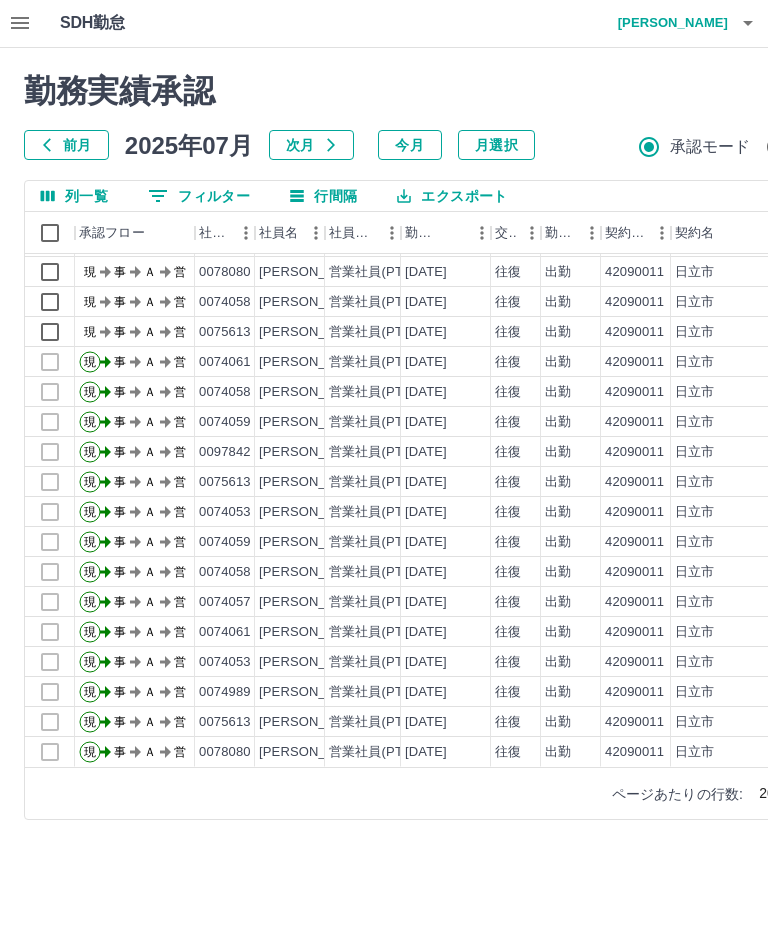 click on "勤務実績承認 前月 2025年07月 次月 今月 月選択 承認モード 削除モード 一括承認" at bounding box center [512, 117] 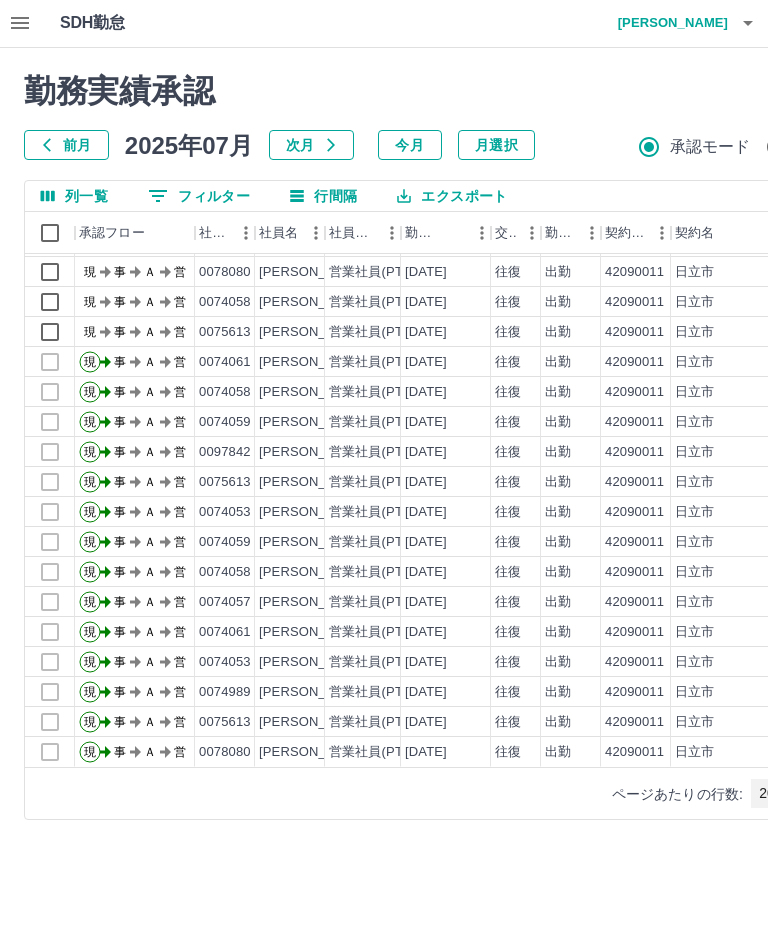 scroll, scrollTop: 0, scrollLeft: 31, axis: horizontal 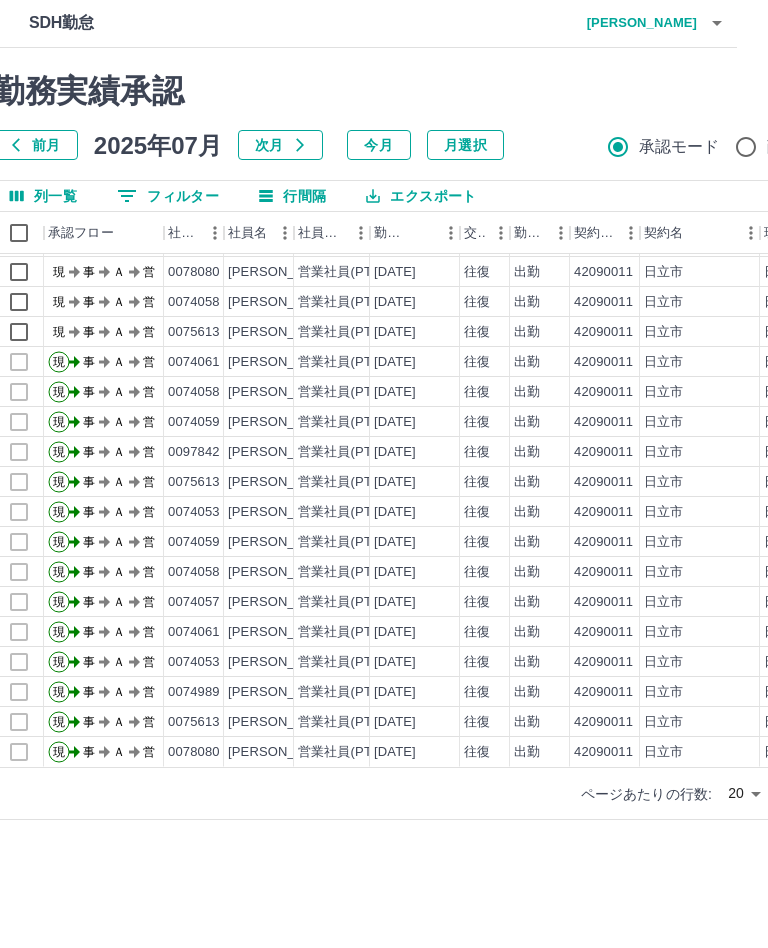 click on "SDH勤怠 峯島　幸恵 勤務実績承認 前月 2025年07月 次月 今月 月選択 承認モード 削除モード 一括承認 列一覧 0 フィルター 行間隔 エクスポート 承認フロー 社員番号 社員名 社員区分 勤務日 交通費 勤務区分 契約コード 契約名 現場名 始業 終業 休憩 所定開始 所定終業 承認 現 事 Ａ 営 0074059 峯島　幸恵 営業社員(PT契約) 2025-07-14 往復 出勤 42090011 日立市 日立市坂本東児童クラブ 13:00 18:30 00:00 13:00 18:30 現 事 Ａ 営 0074989 飯島　寿子 営業社員(PT契約) 2025-07-14 往復 出勤 42090011 日立市 日立市坂本東児童クラブ 13:00 18:30 00:00 13:00 18:30 現 事 Ａ 営 0074061 藤原　真里子 営業社員(PT契約) 2025-07-14 往復 出勤 42090011 日立市 日立市坂本東児童クラブ 13:00 18:15 00:00 13:00 18:15 現 事 Ａ 営 0078080 樫村　千登世 営業社員(PT契約) 2025-07-14 往復 出勤 42090011 日立市 13:00 18:15 00:00 13:00 18:15 20" at bounding box center [353, 422] 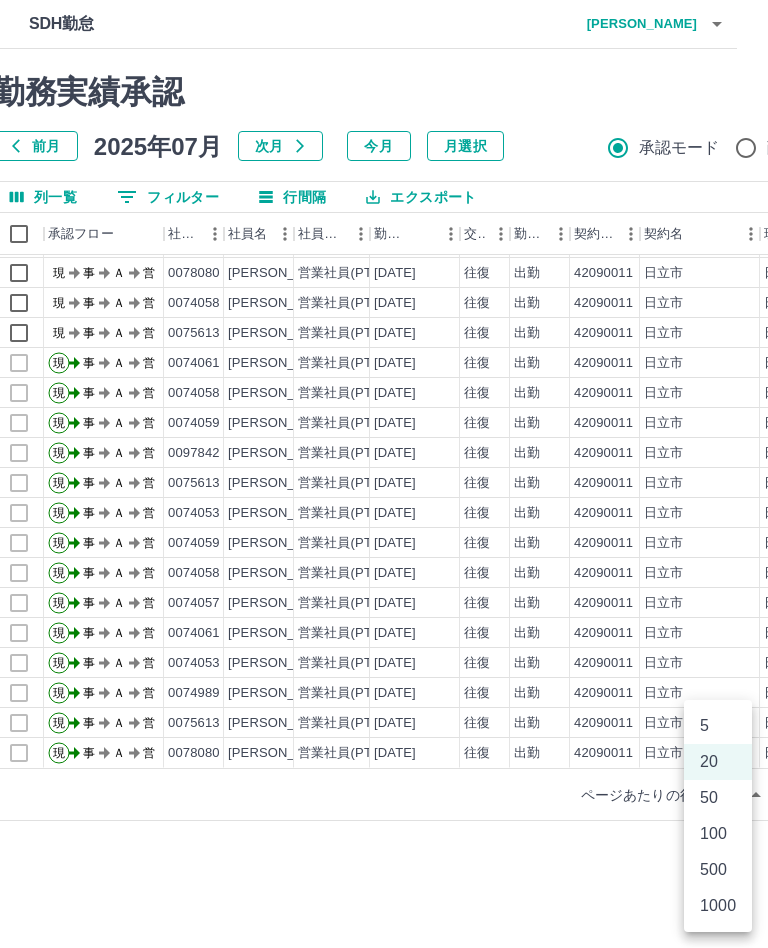 click on "5" at bounding box center (718, 726) 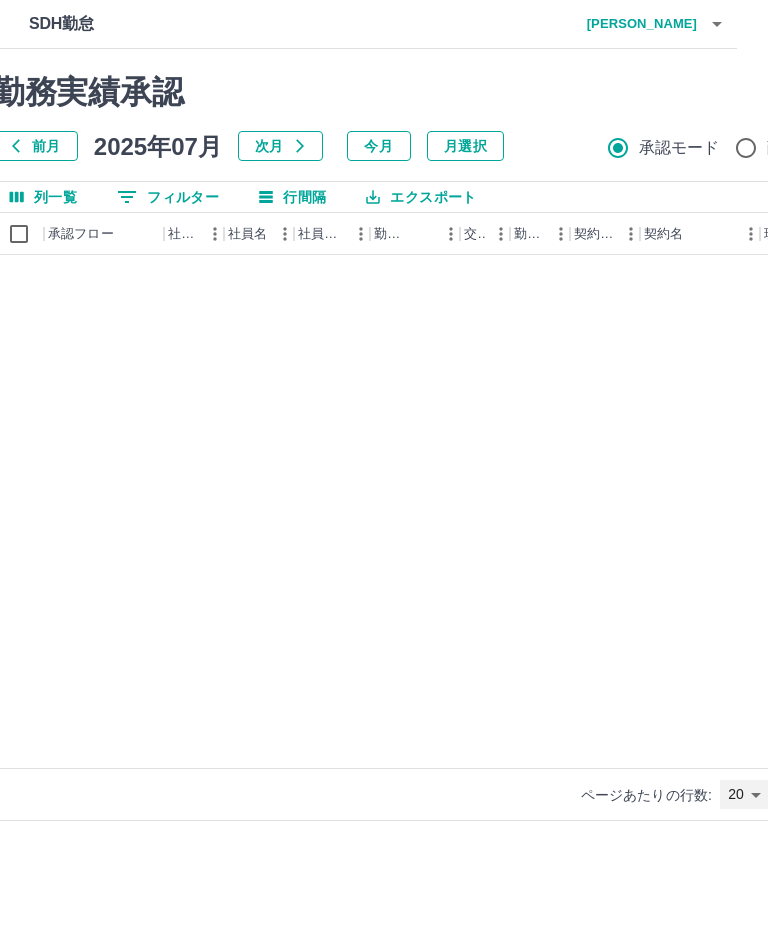 type on "*" 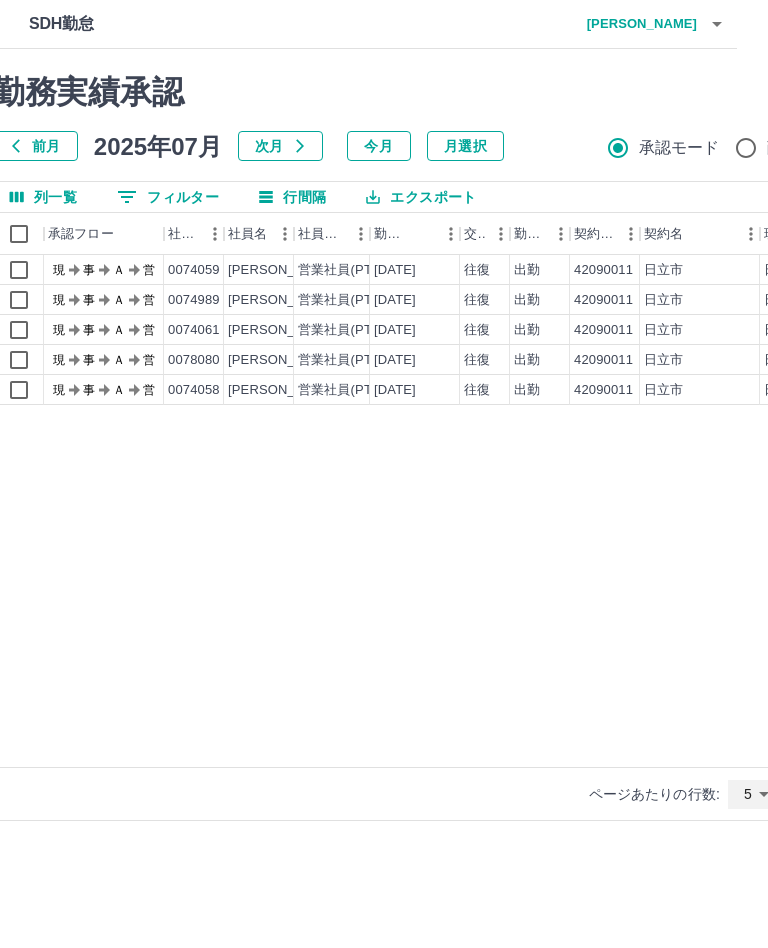 scroll, scrollTop: 0, scrollLeft: 0, axis: both 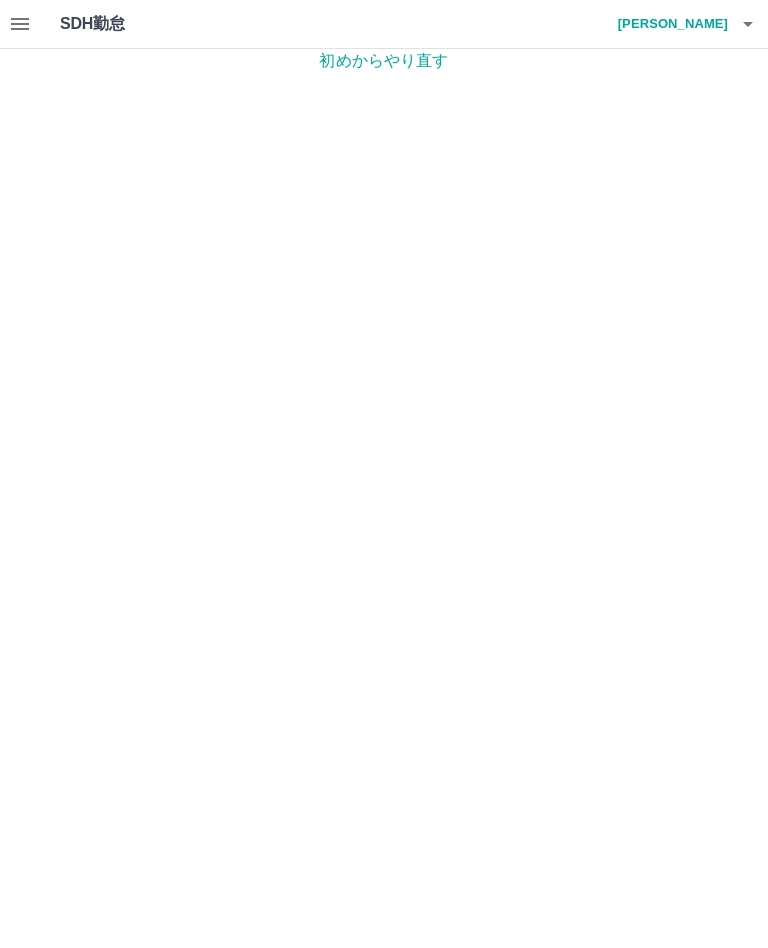 click at bounding box center (748, 24) 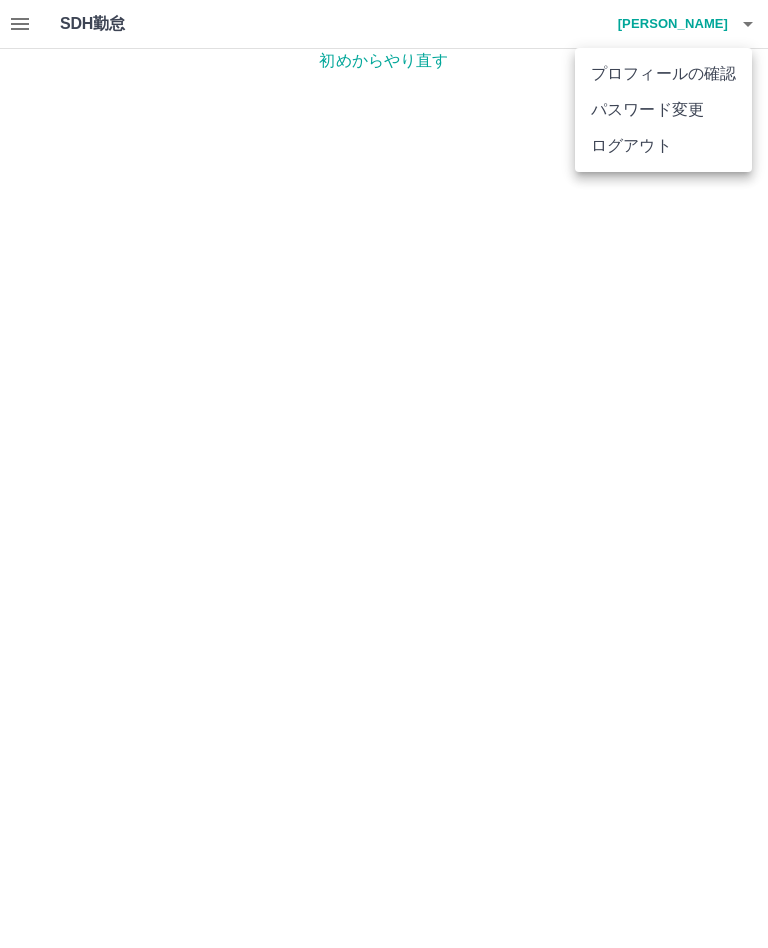 click at bounding box center (384, 474) 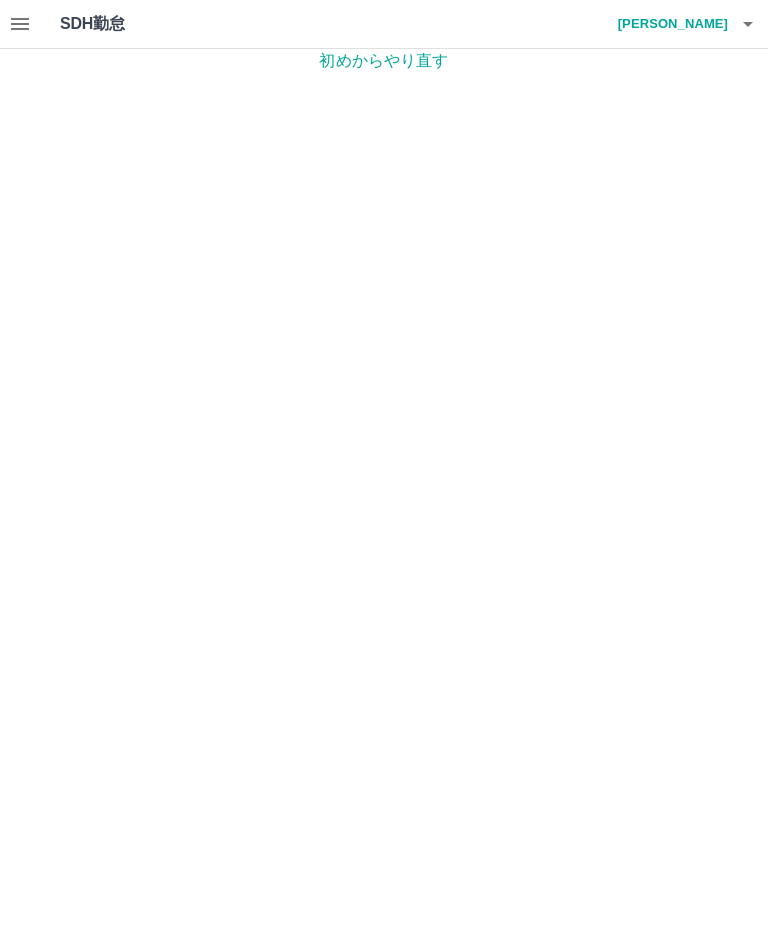 click 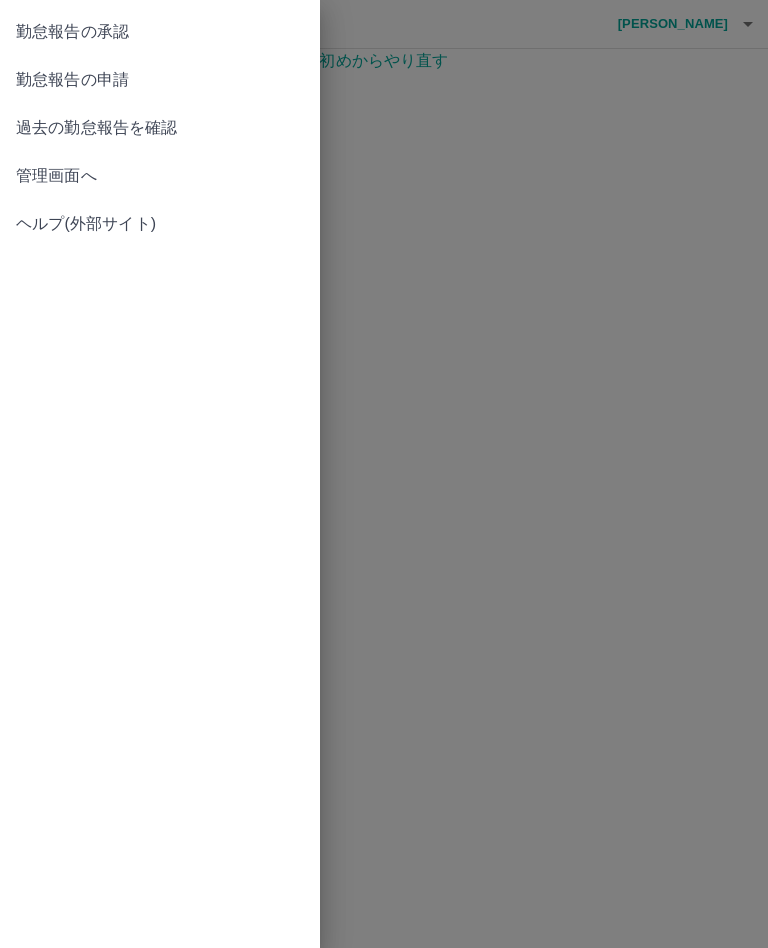 click on "管理画面へ" at bounding box center (160, 176) 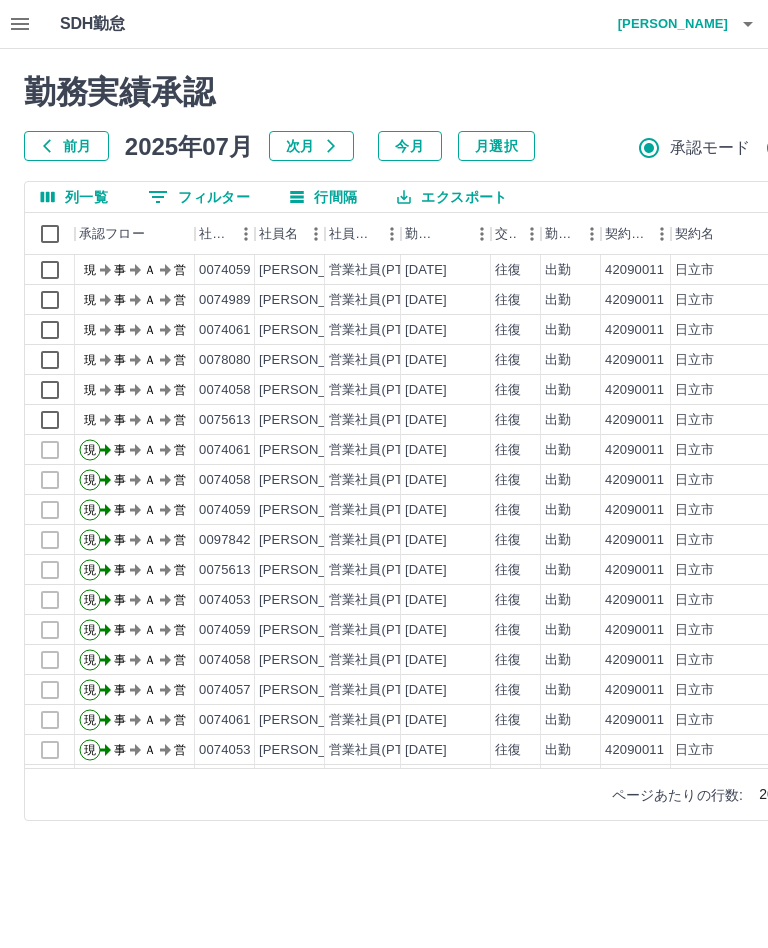 click on "今月" at bounding box center [410, 146] 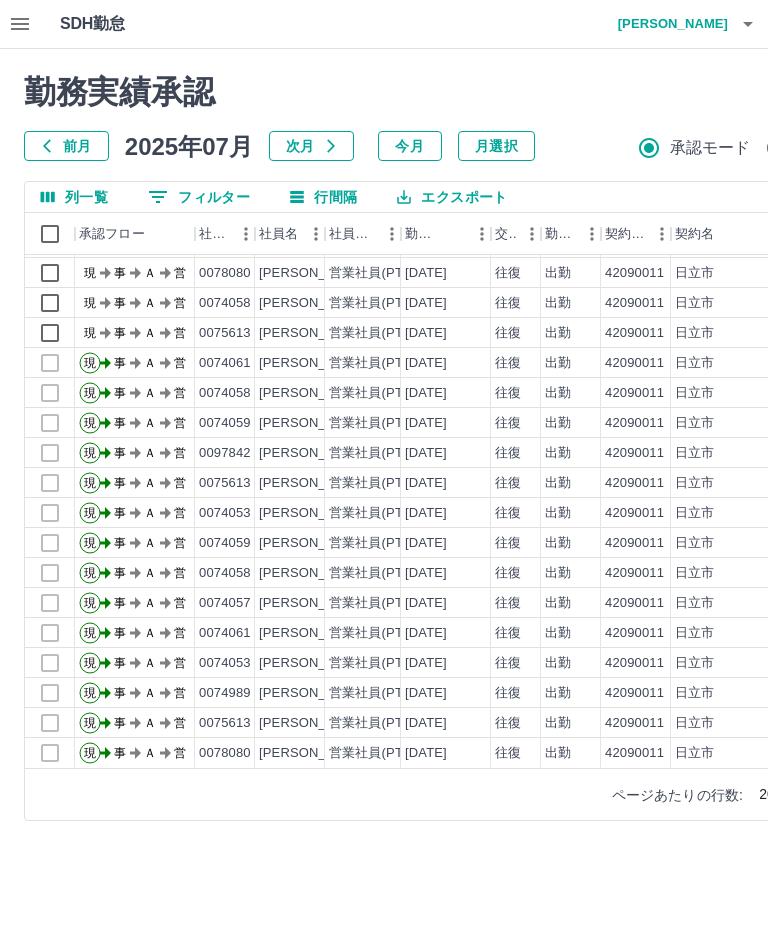 scroll, scrollTop: 87, scrollLeft: 0, axis: vertical 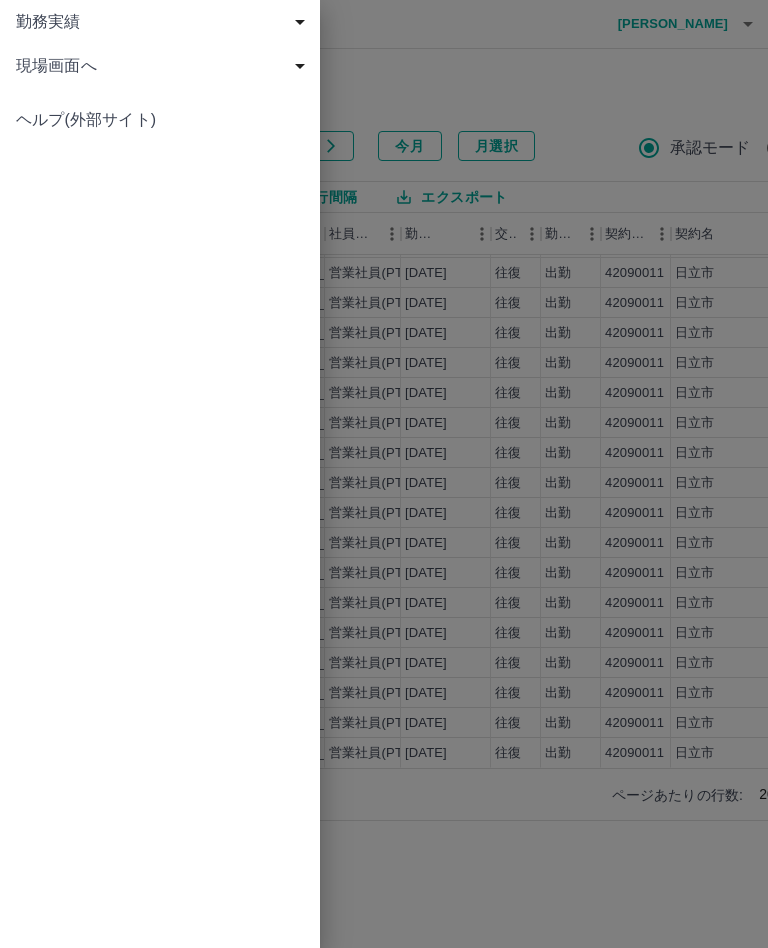 click at bounding box center (384, 474) 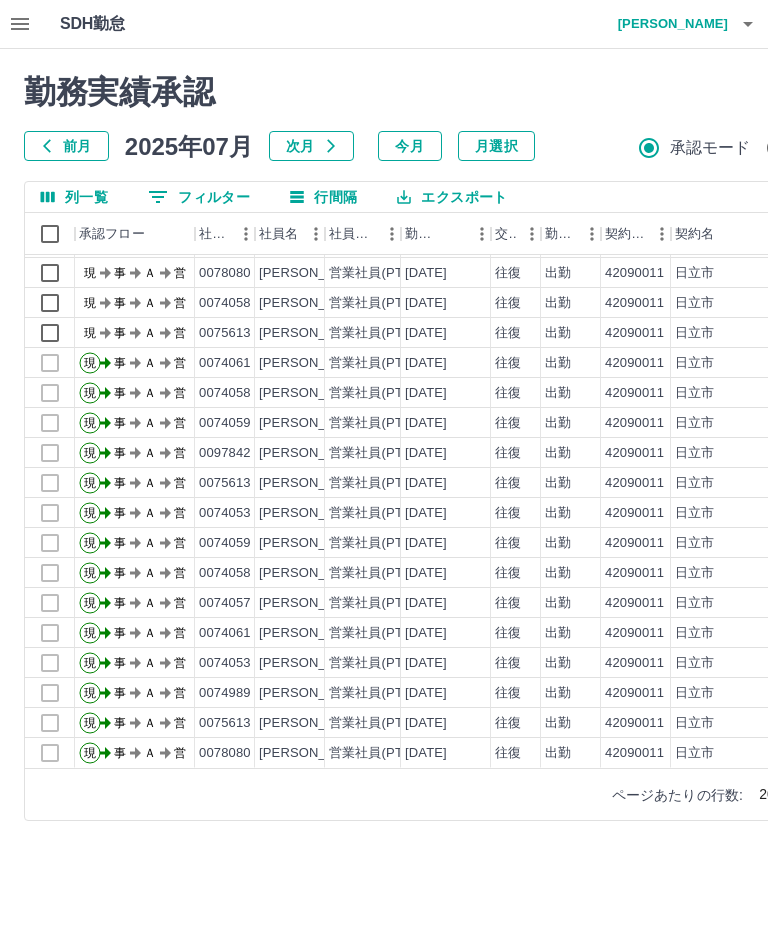click on "SDH勤怠 峯島　幸恵" at bounding box center [384, 24] 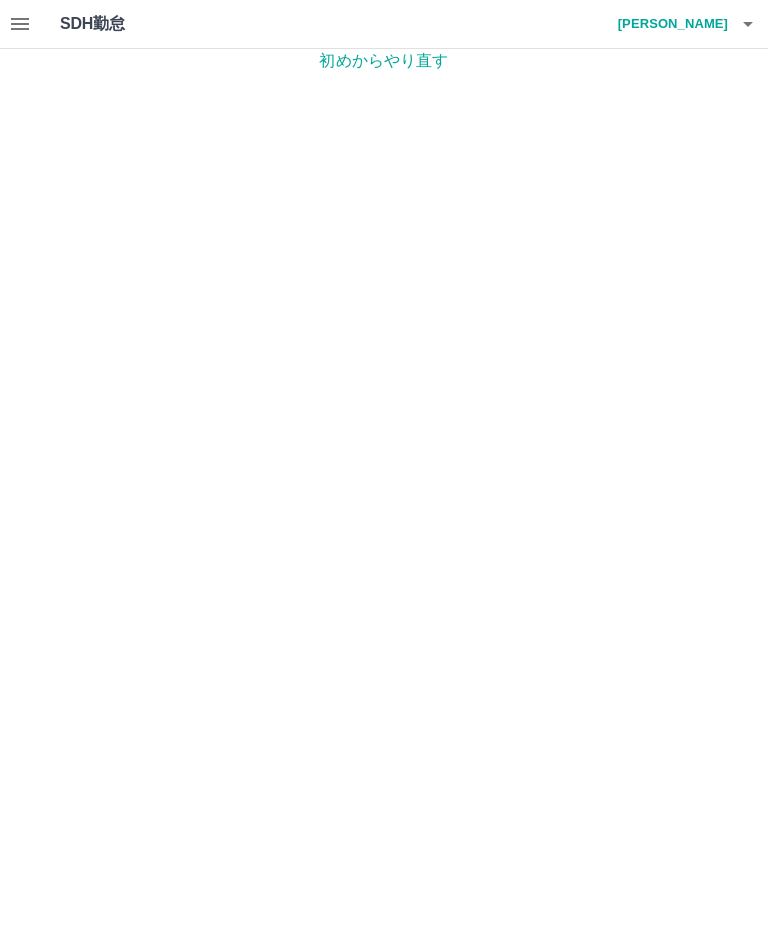 click at bounding box center [20, 24] 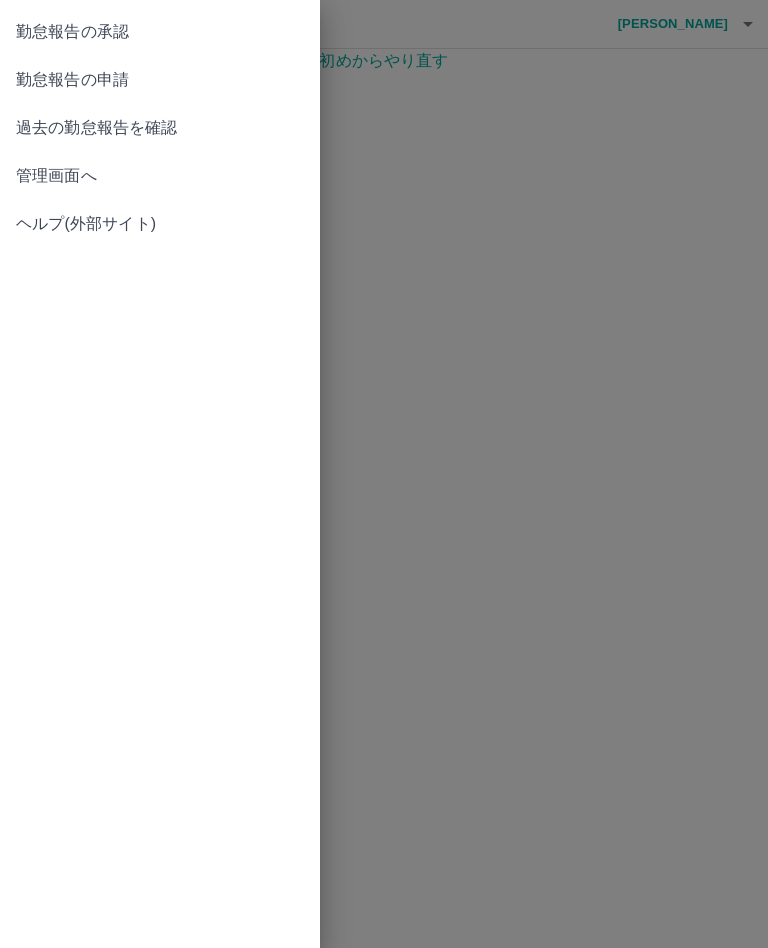 click on "過去の勤怠報告を確認" at bounding box center (160, 128) 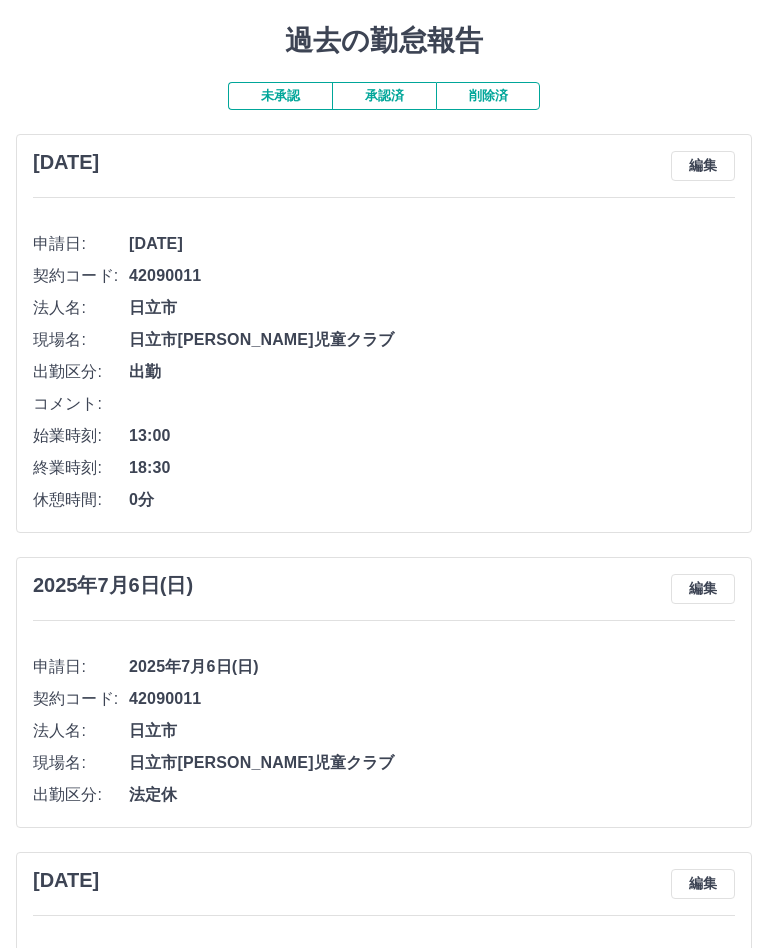 scroll, scrollTop: 0, scrollLeft: 0, axis: both 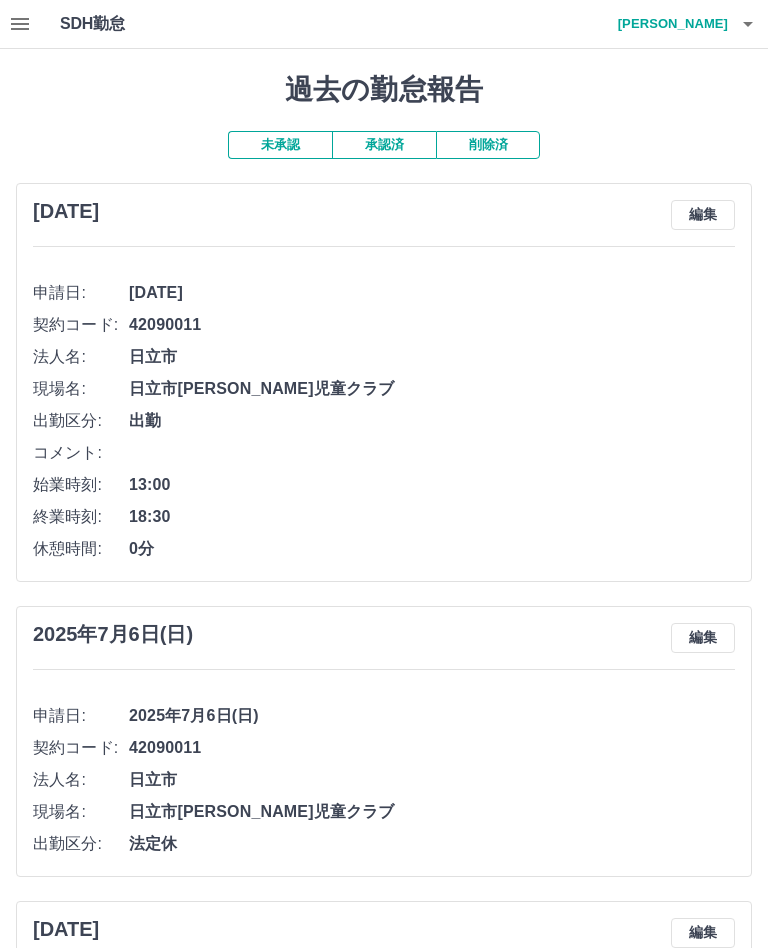 click 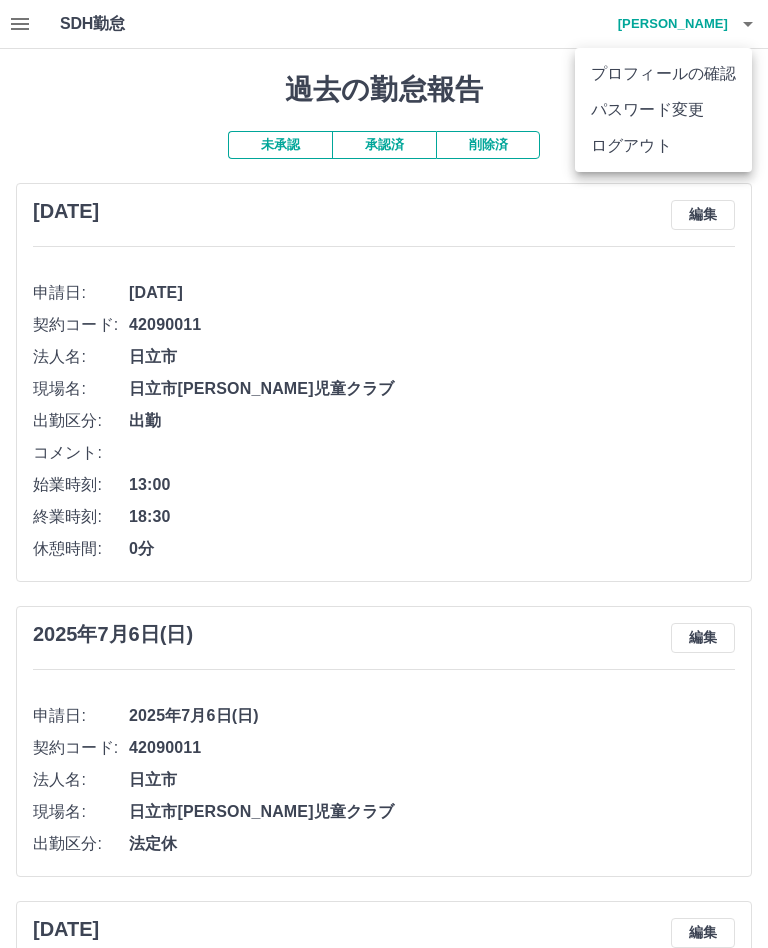 click at bounding box center (384, 474) 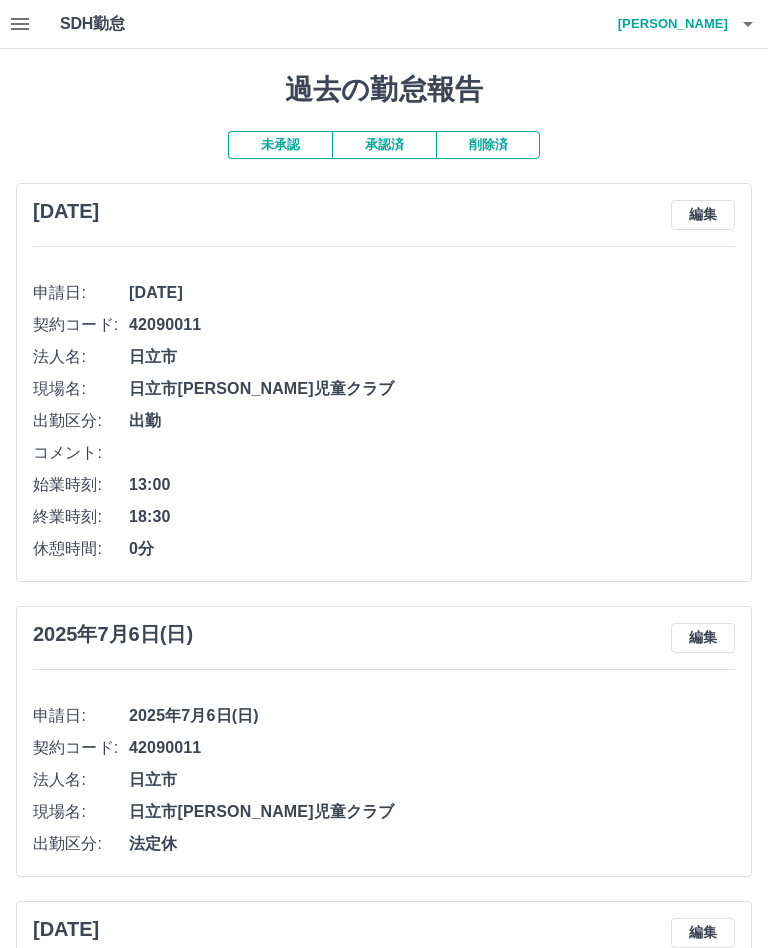 click at bounding box center [20, 24] 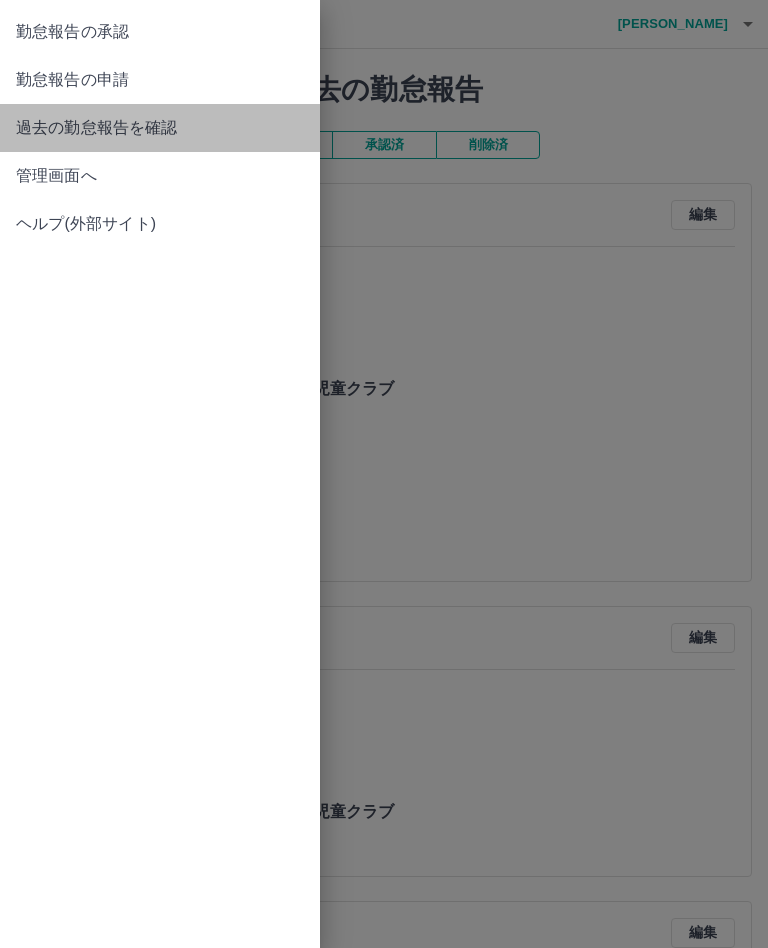 click on "過去の勤怠報告を確認" at bounding box center [160, 128] 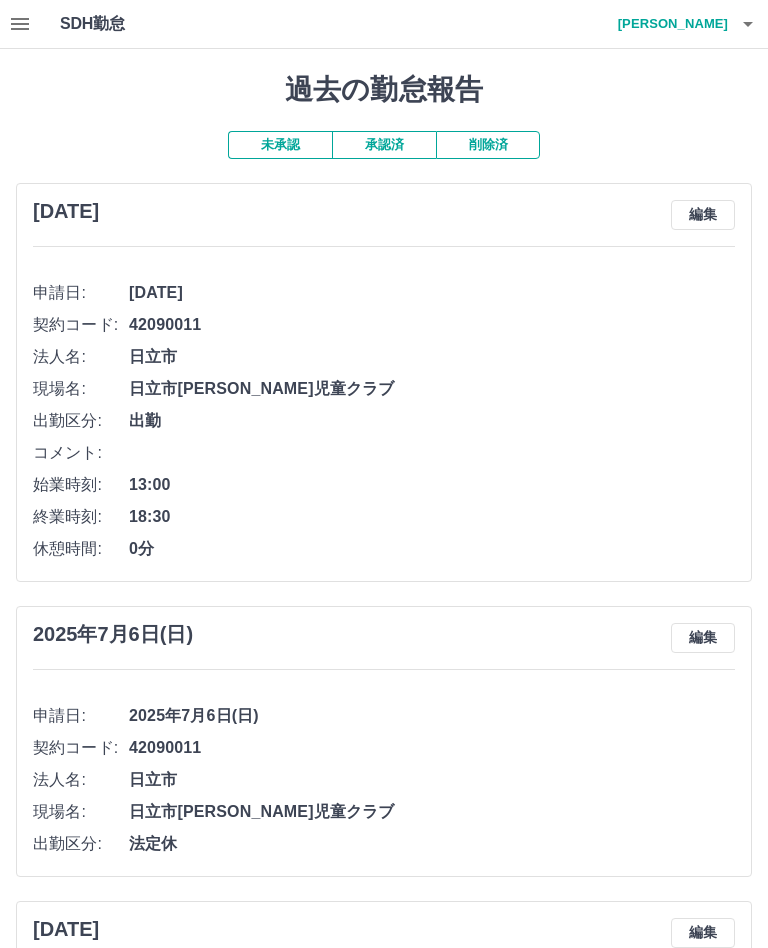click on "承認済" at bounding box center (384, 145) 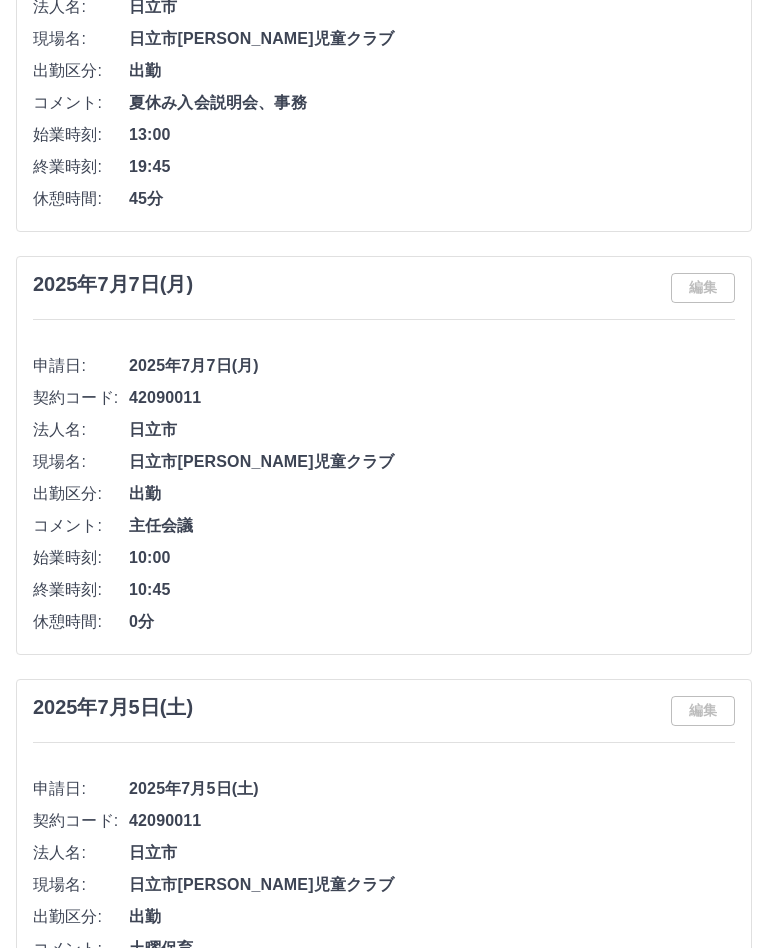 scroll, scrollTop: 2044, scrollLeft: 0, axis: vertical 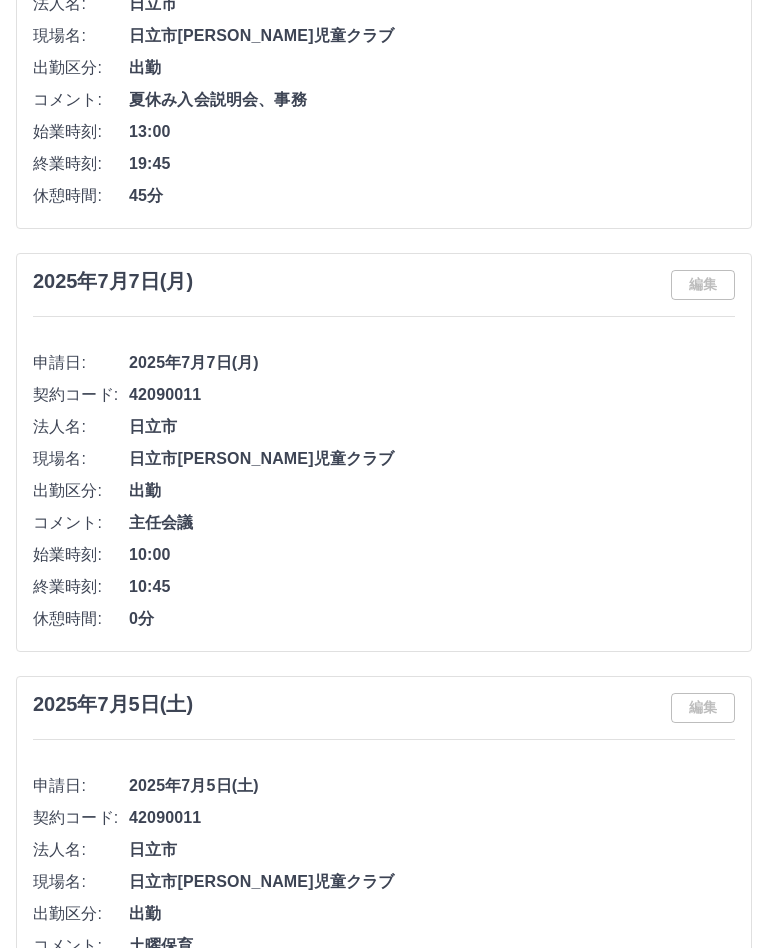 click on "編集" at bounding box center [703, 286] 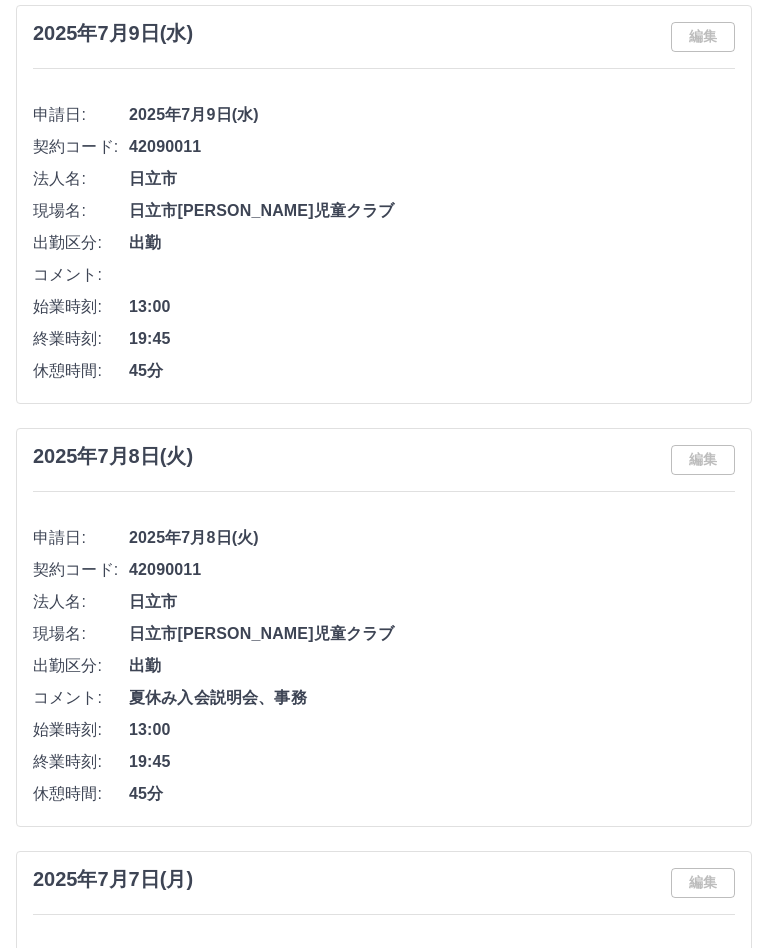 scroll, scrollTop: 1446, scrollLeft: 0, axis: vertical 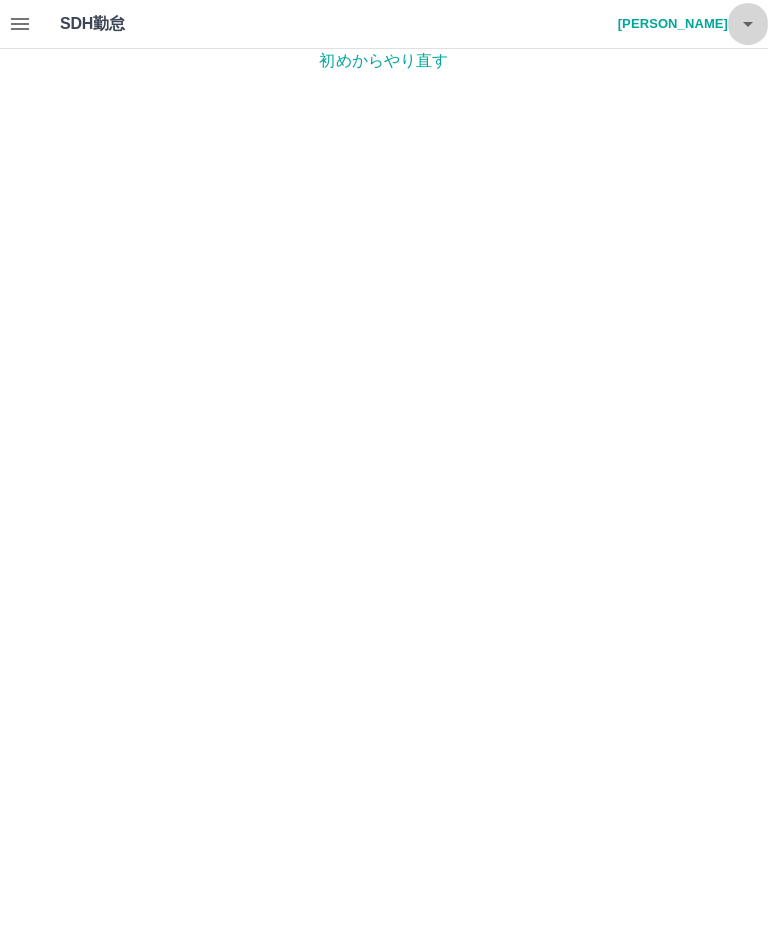click at bounding box center (748, 24) 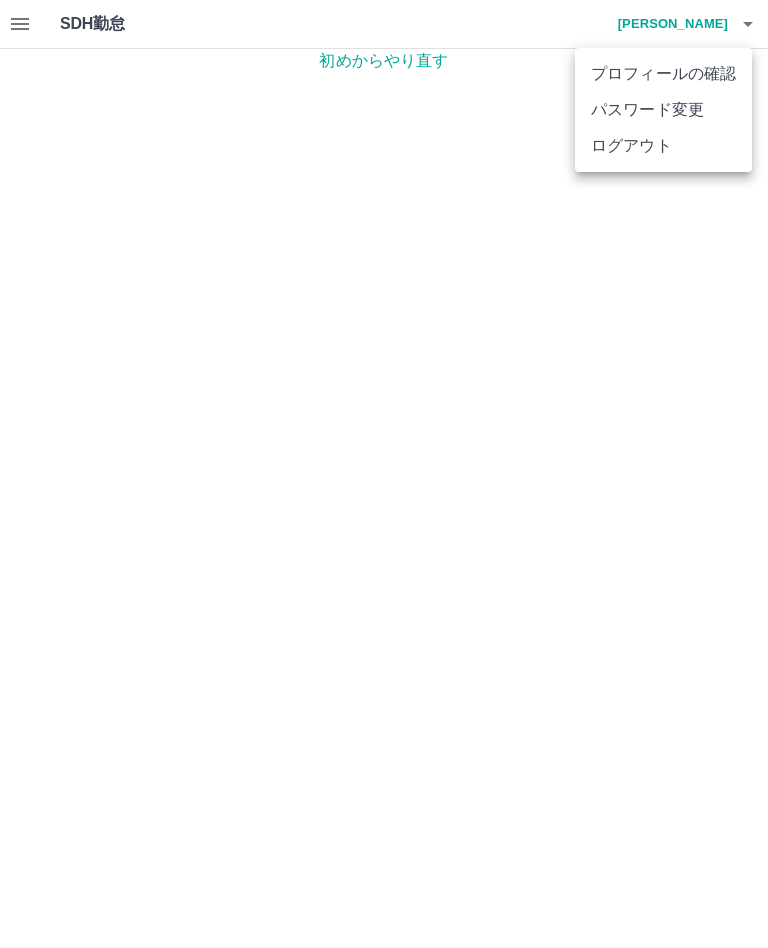 click at bounding box center [384, 474] 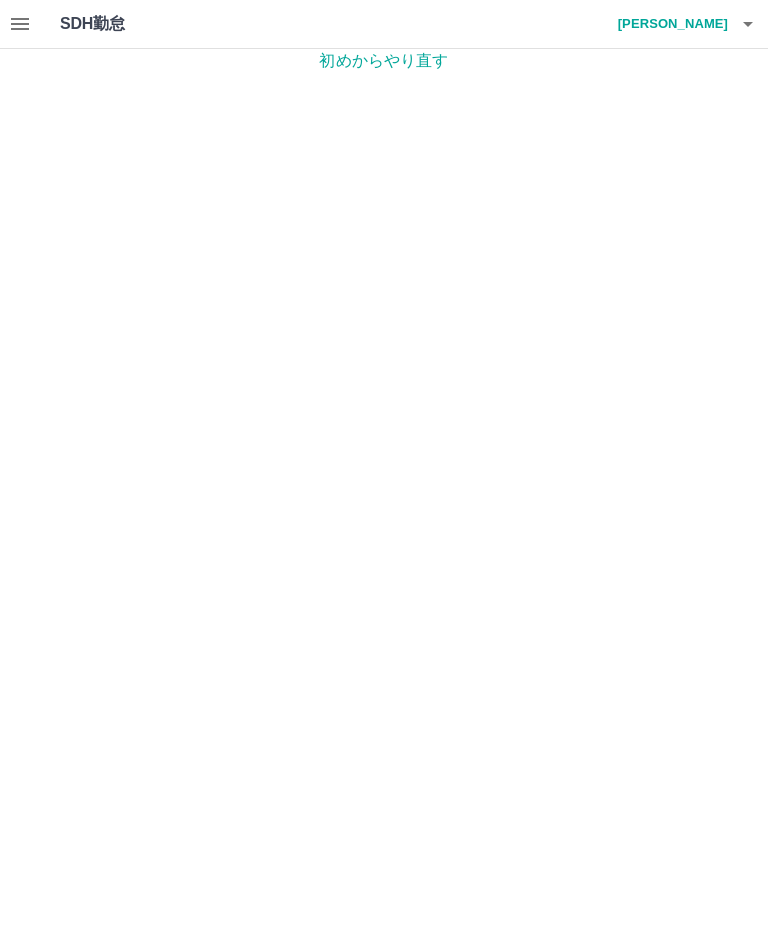 click at bounding box center (20, 24) 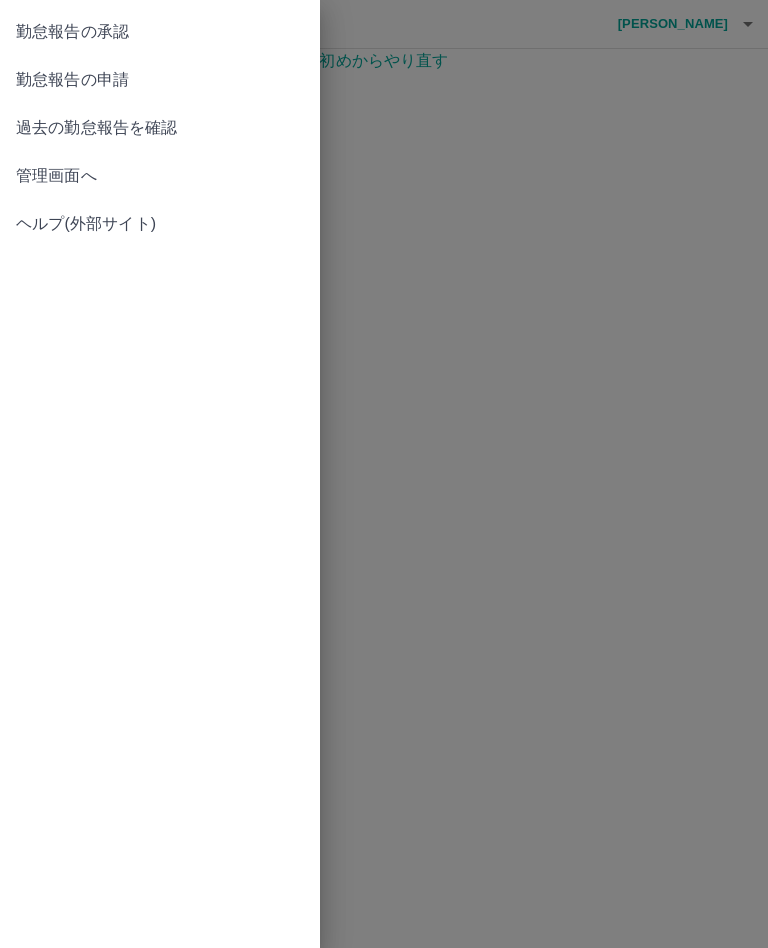 click on "過去の勤怠報告を確認" at bounding box center [160, 128] 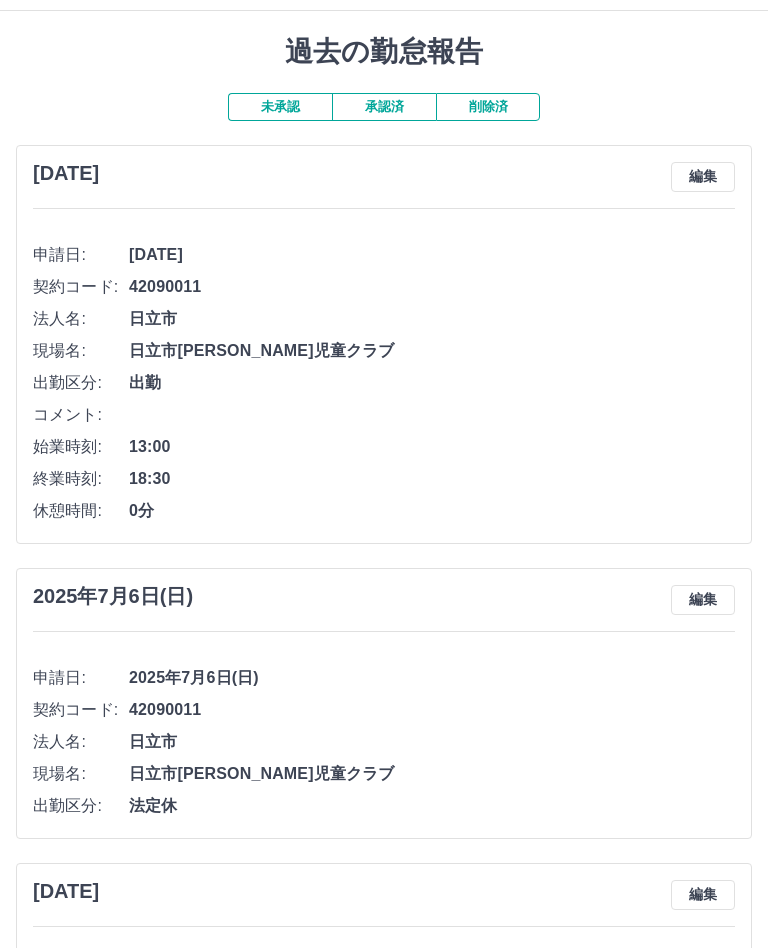 scroll, scrollTop: 0, scrollLeft: 0, axis: both 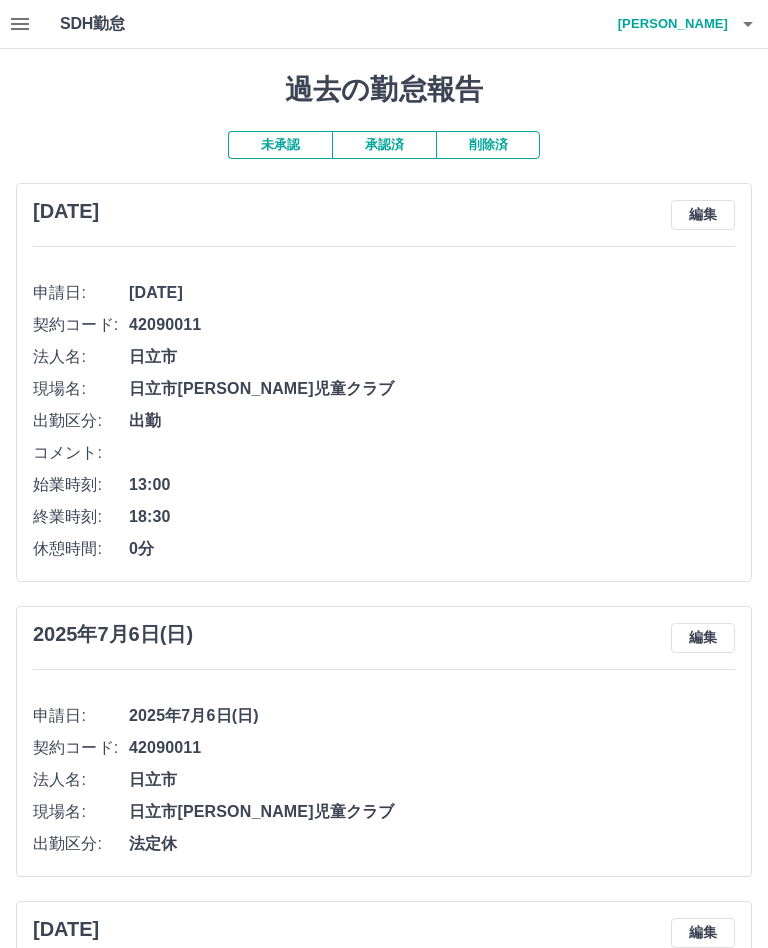 click on "未承認" at bounding box center (280, 145) 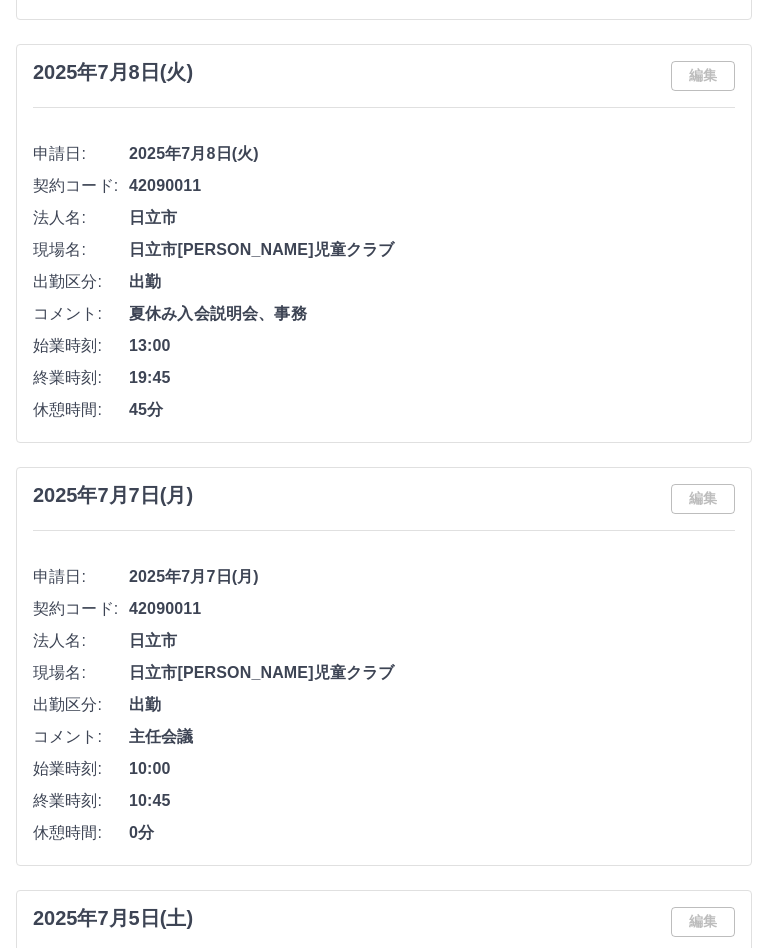 scroll, scrollTop: 1832, scrollLeft: 0, axis: vertical 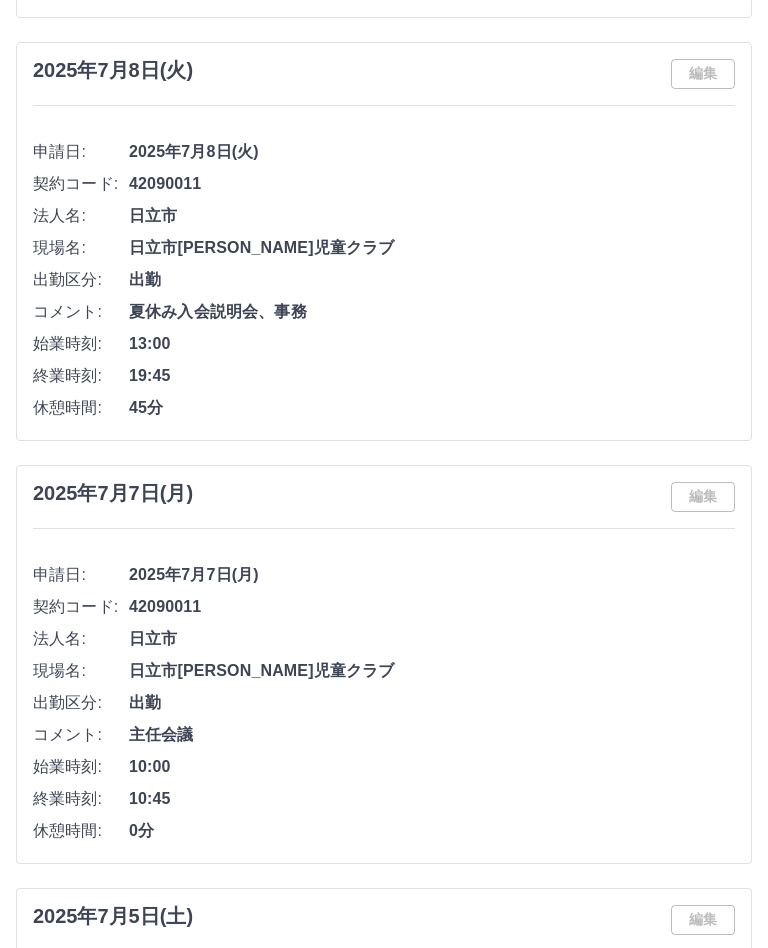 click on "2025年7月7日(月)" at bounding box center (113, 494) 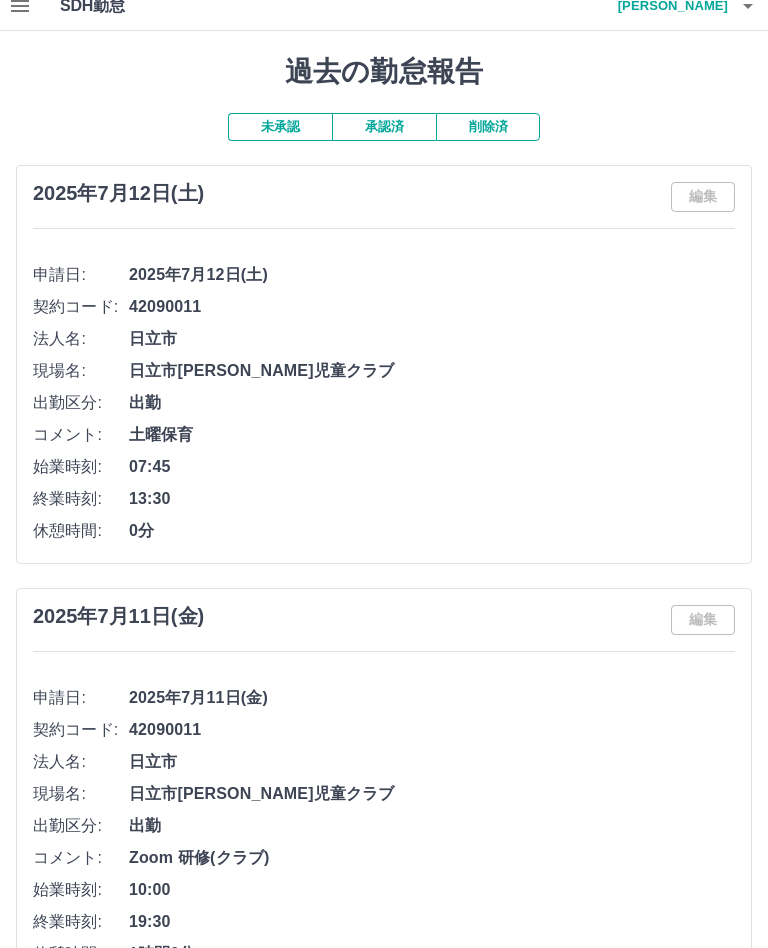 scroll, scrollTop: 0, scrollLeft: 0, axis: both 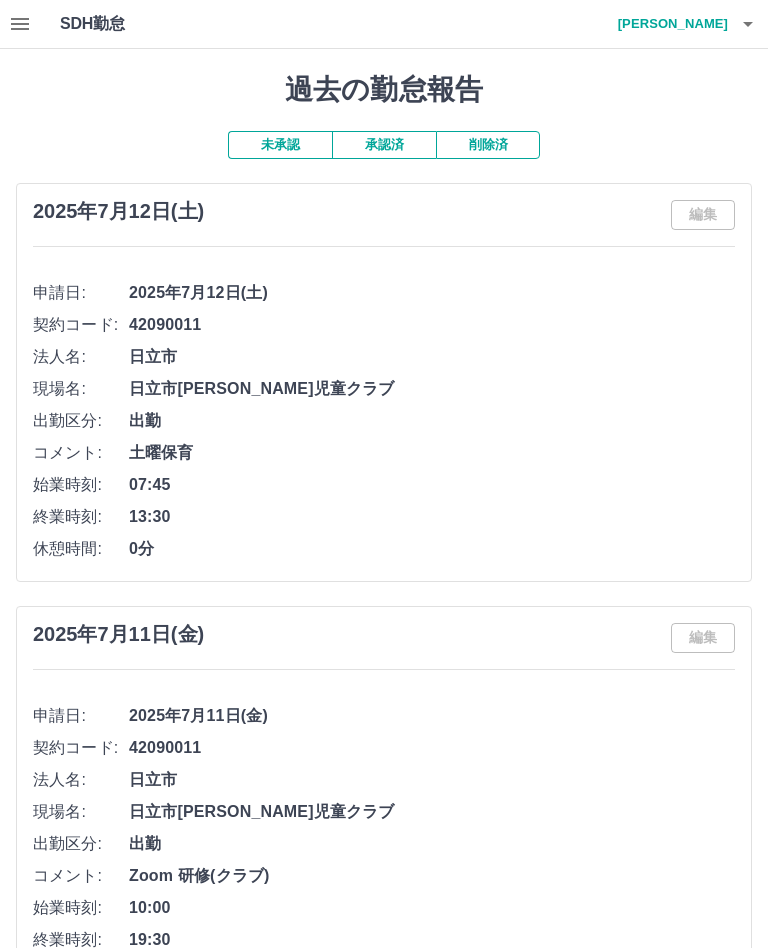 click at bounding box center [20, 24] 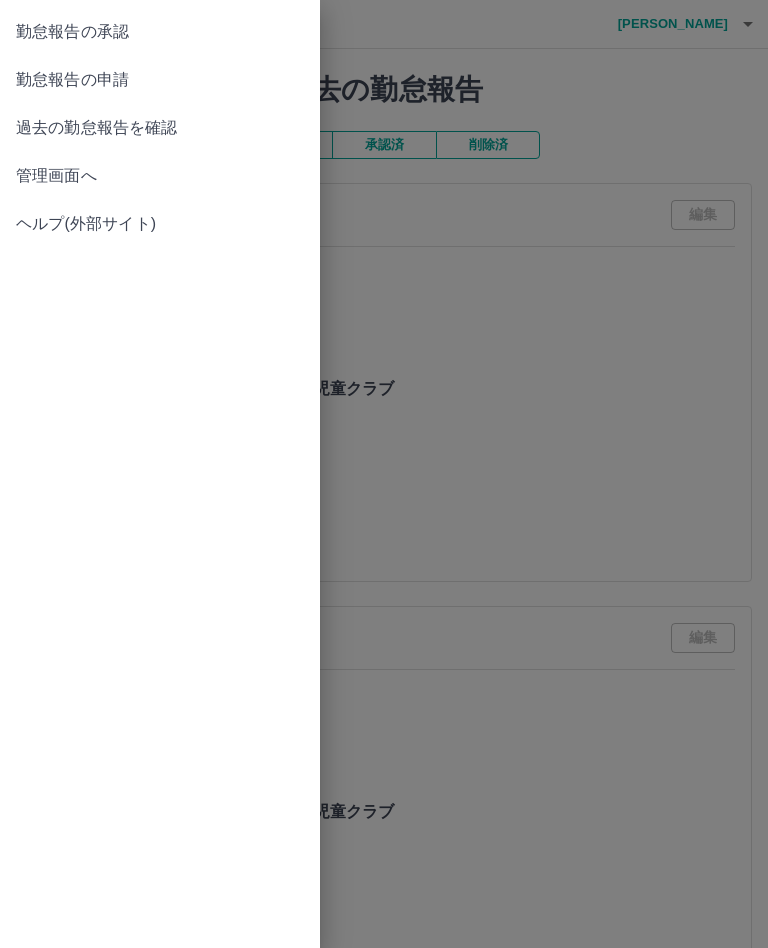 click on "管理画面へ" at bounding box center (160, 176) 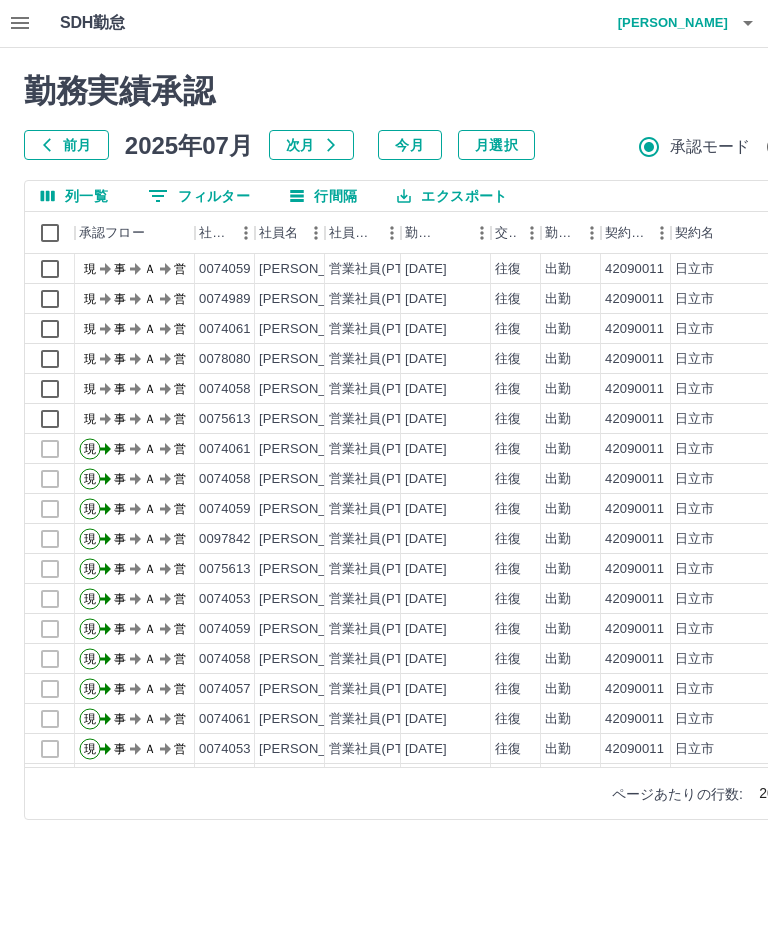 click on "前月" at bounding box center [66, 146] 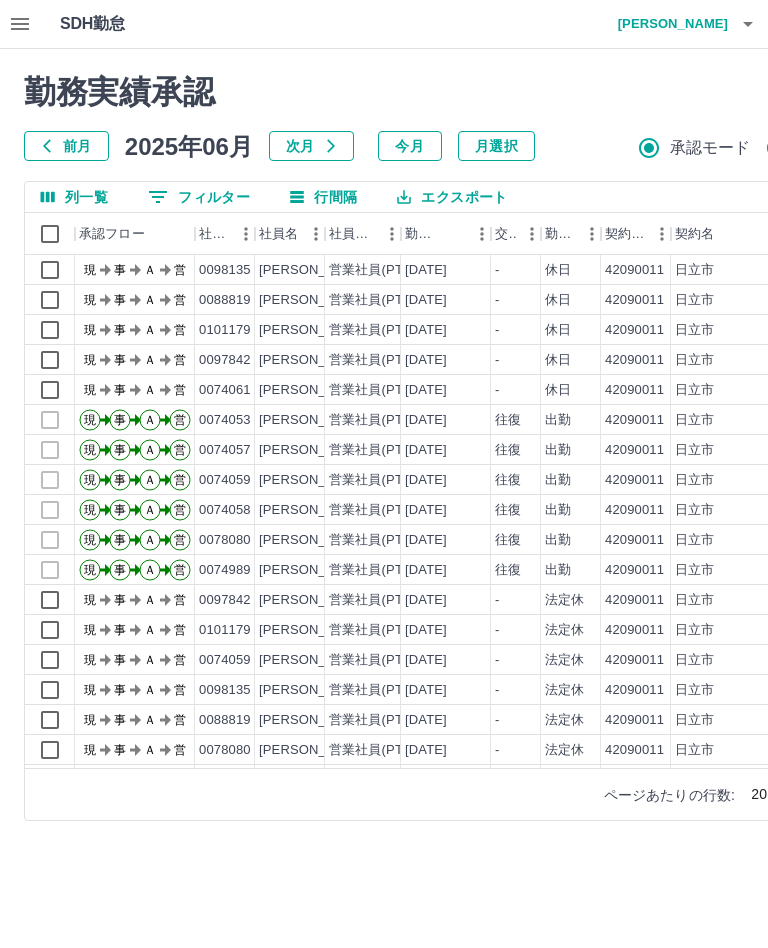 click on "今月" at bounding box center [410, 146] 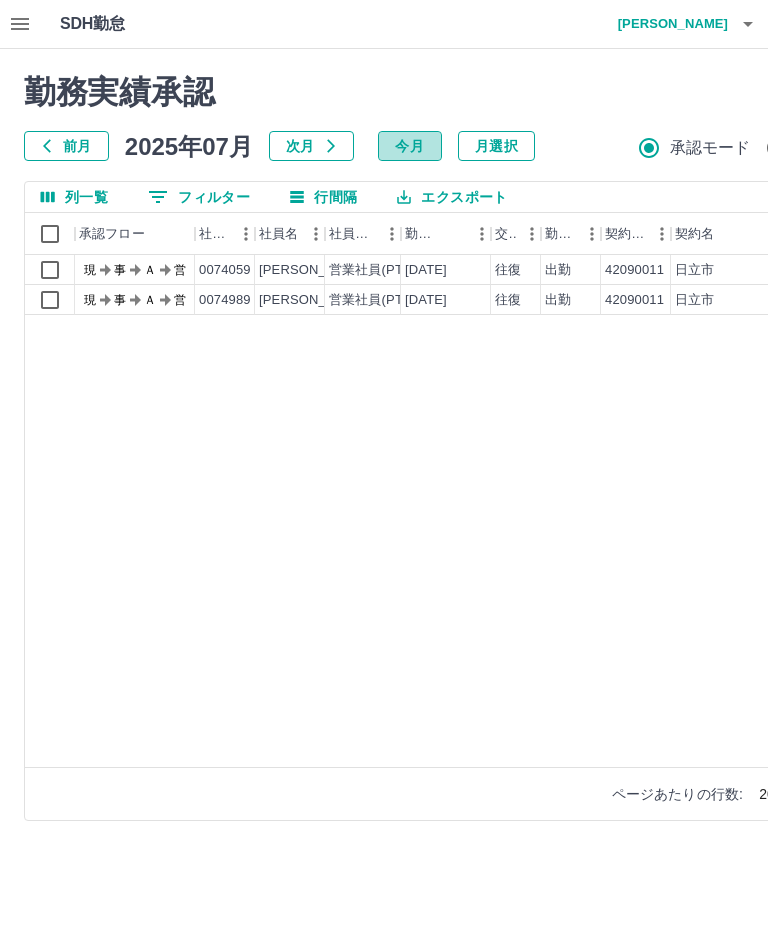 click on "今月" at bounding box center (410, 146) 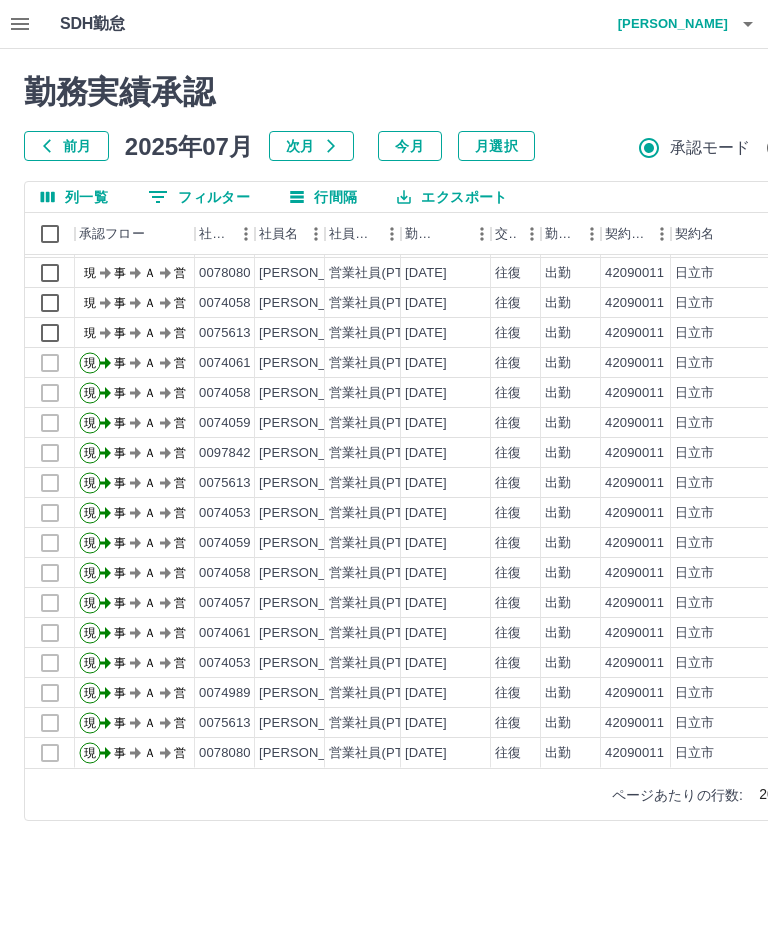 scroll, scrollTop: 87, scrollLeft: 0, axis: vertical 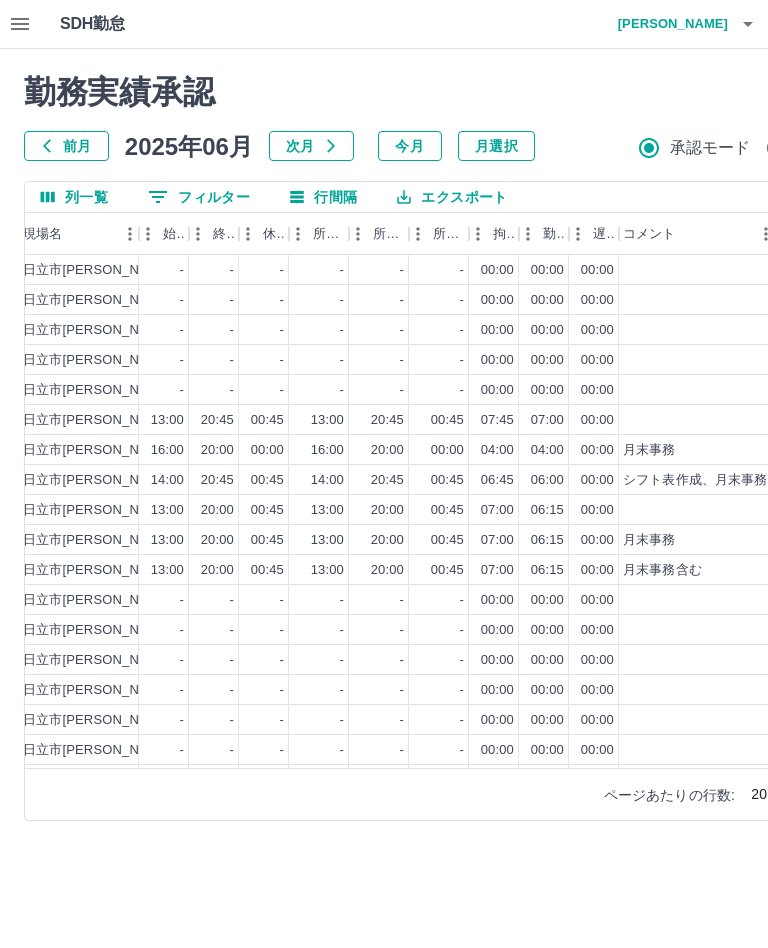 click at bounding box center [748, 24] 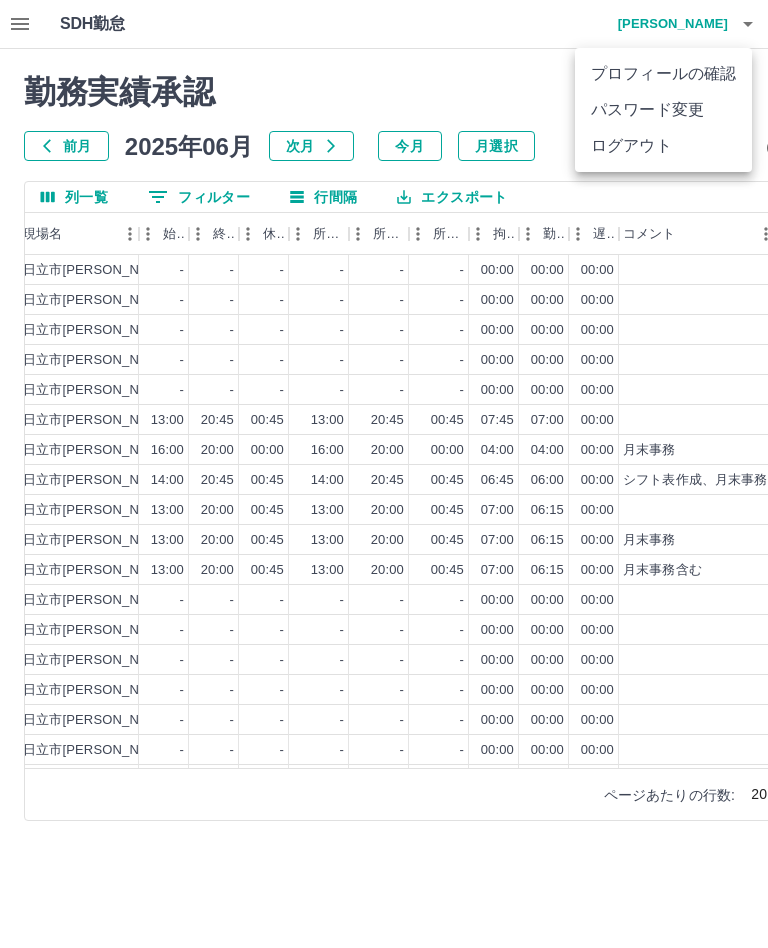 click on "ログアウト" at bounding box center (663, 146) 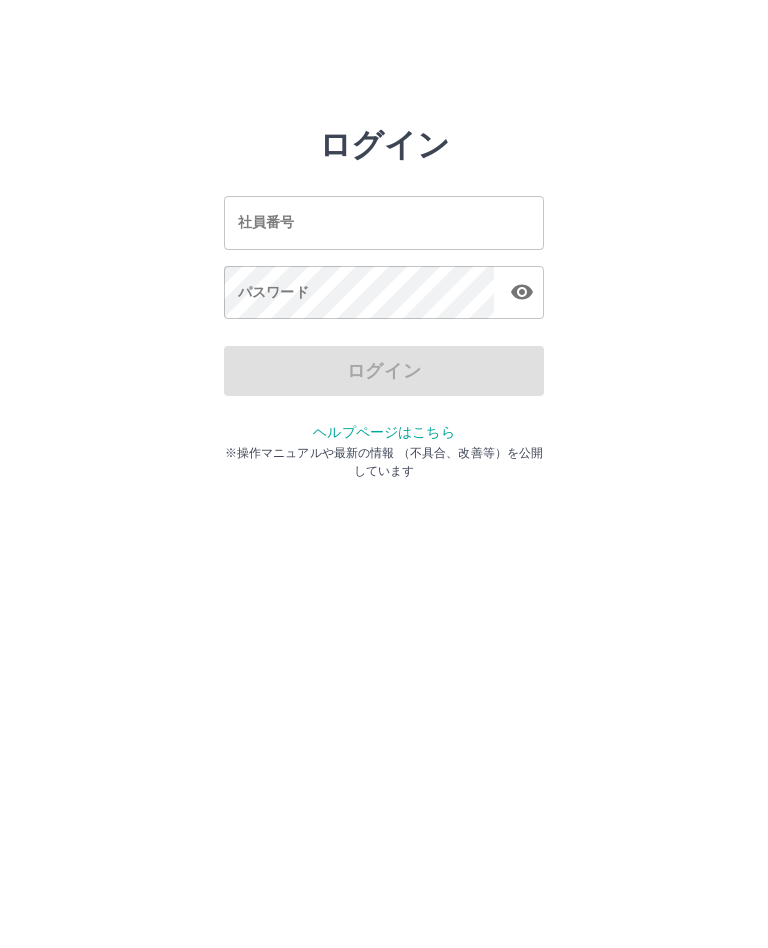 scroll, scrollTop: 0, scrollLeft: 0, axis: both 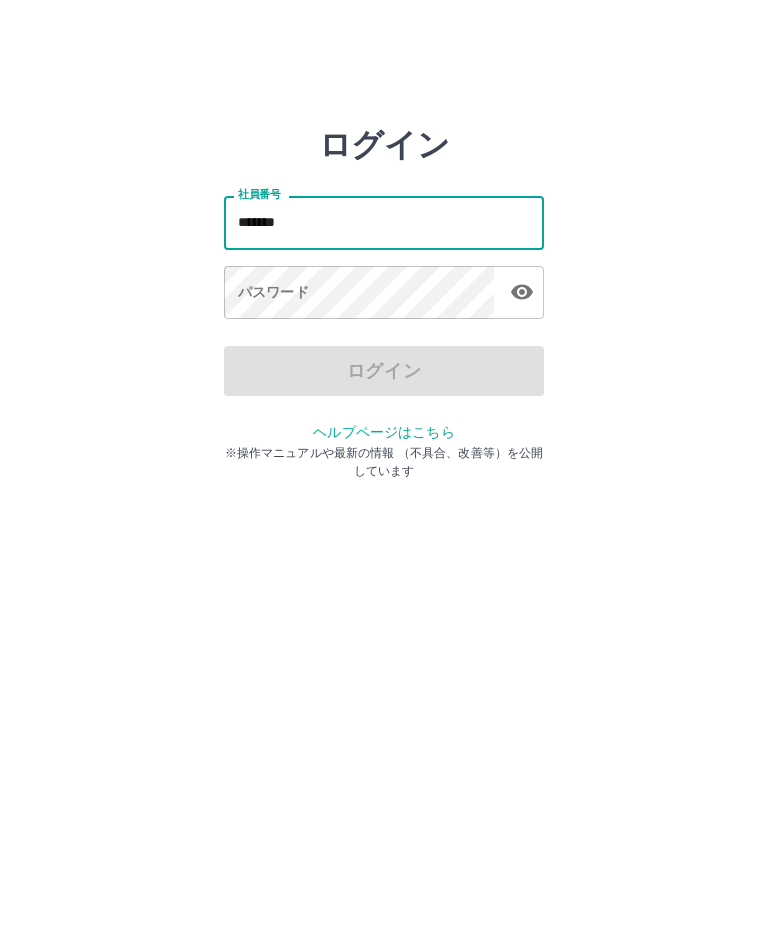 type on "*******" 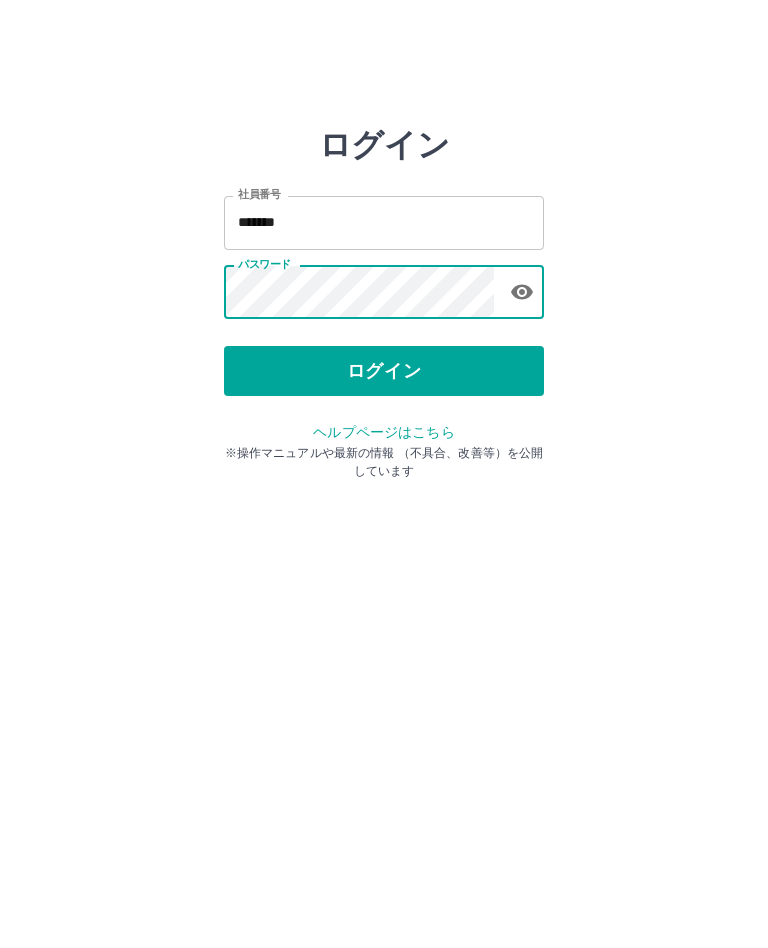 click on "ログイン" at bounding box center [384, 371] 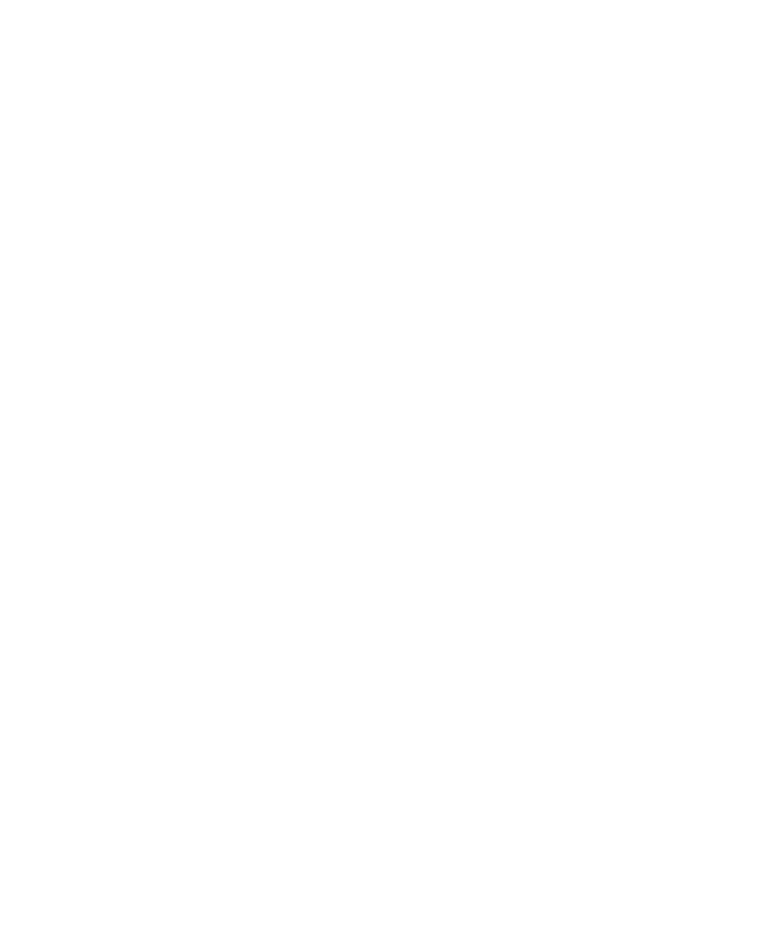 scroll, scrollTop: 0, scrollLeft: 0, axis: both 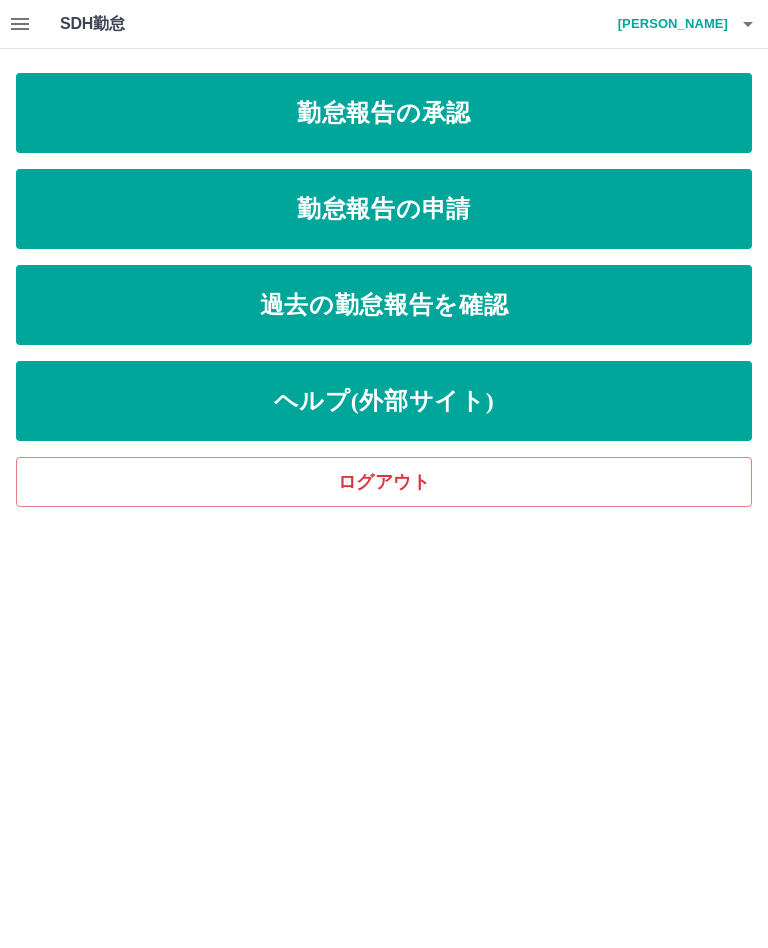 click on "過去の勤怠報告を確認" at bounding box center [384, 305] 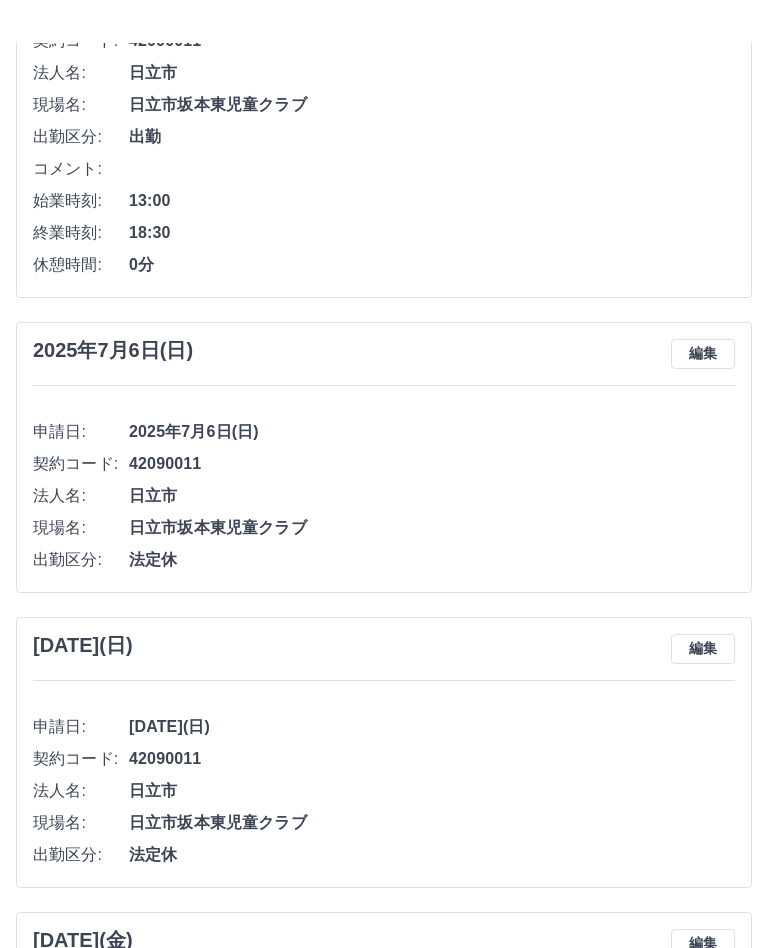 scroll, scrollTop: 0, scrollLeft: 0, axis: both 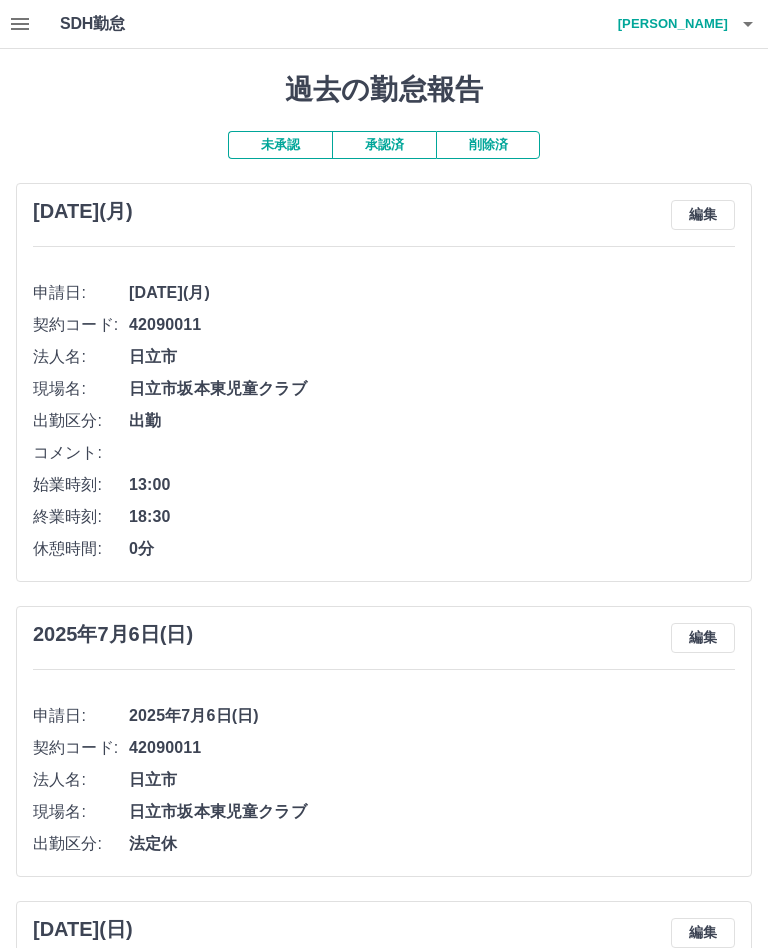 click 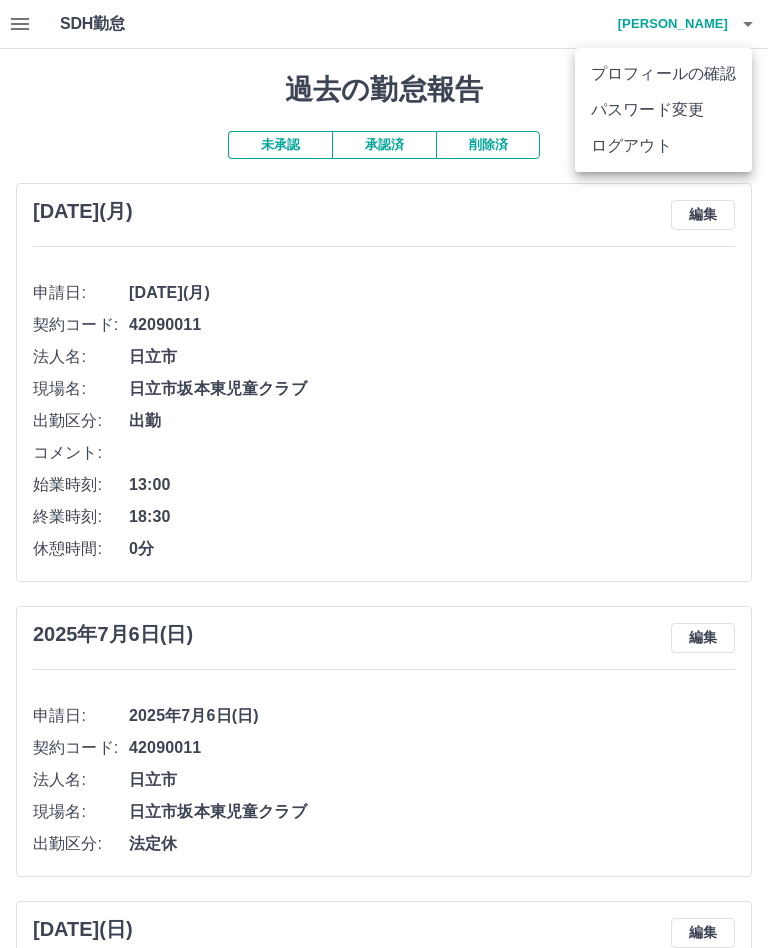 click on "ログアウト" at bounding box center [663, 146] 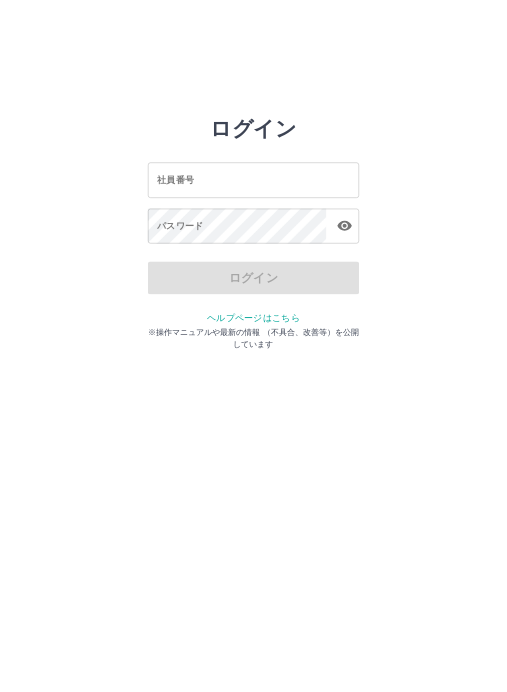 scroll, scrollTop: 0, scrollLeft: 0, axis: both 